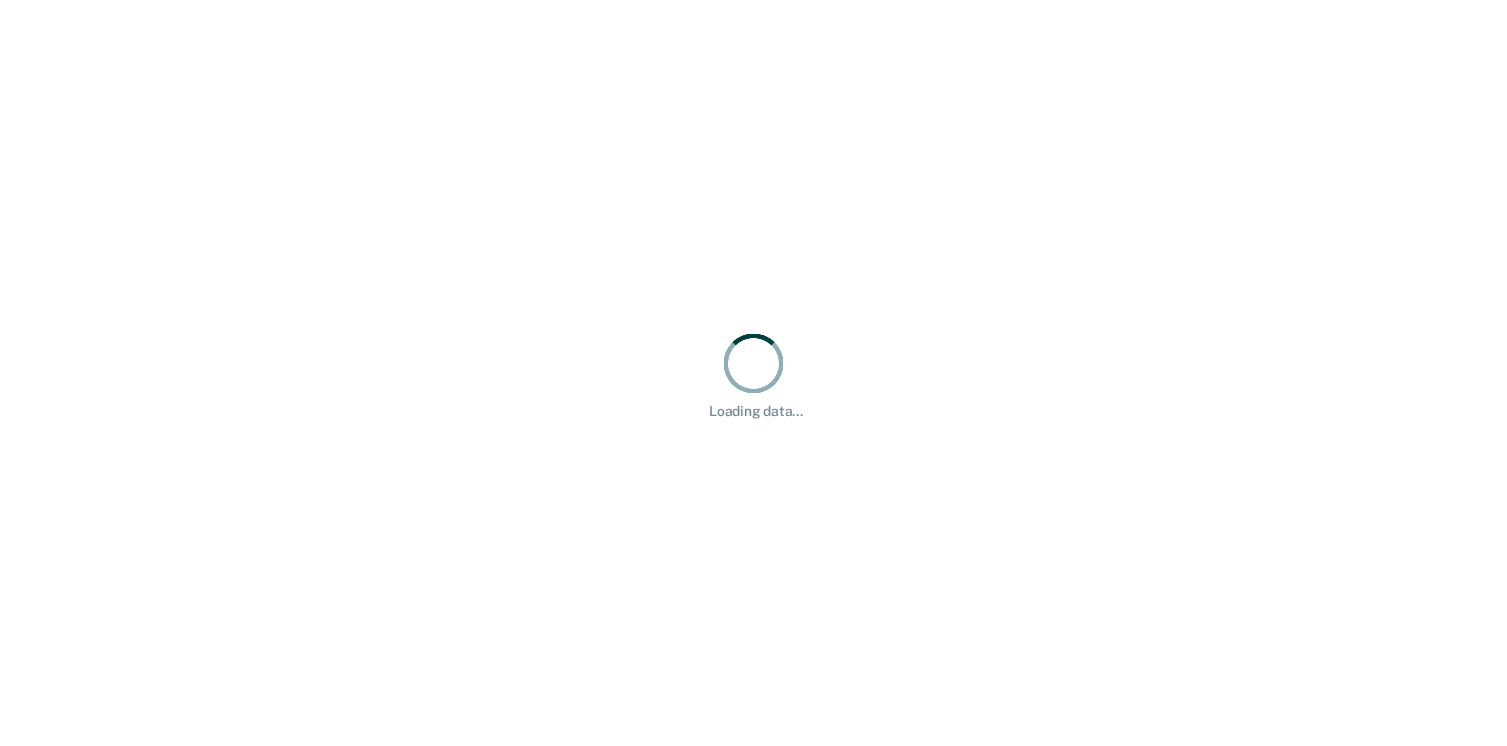 scroll, scrollTop: 0, scrollLeft: 0, axis: both 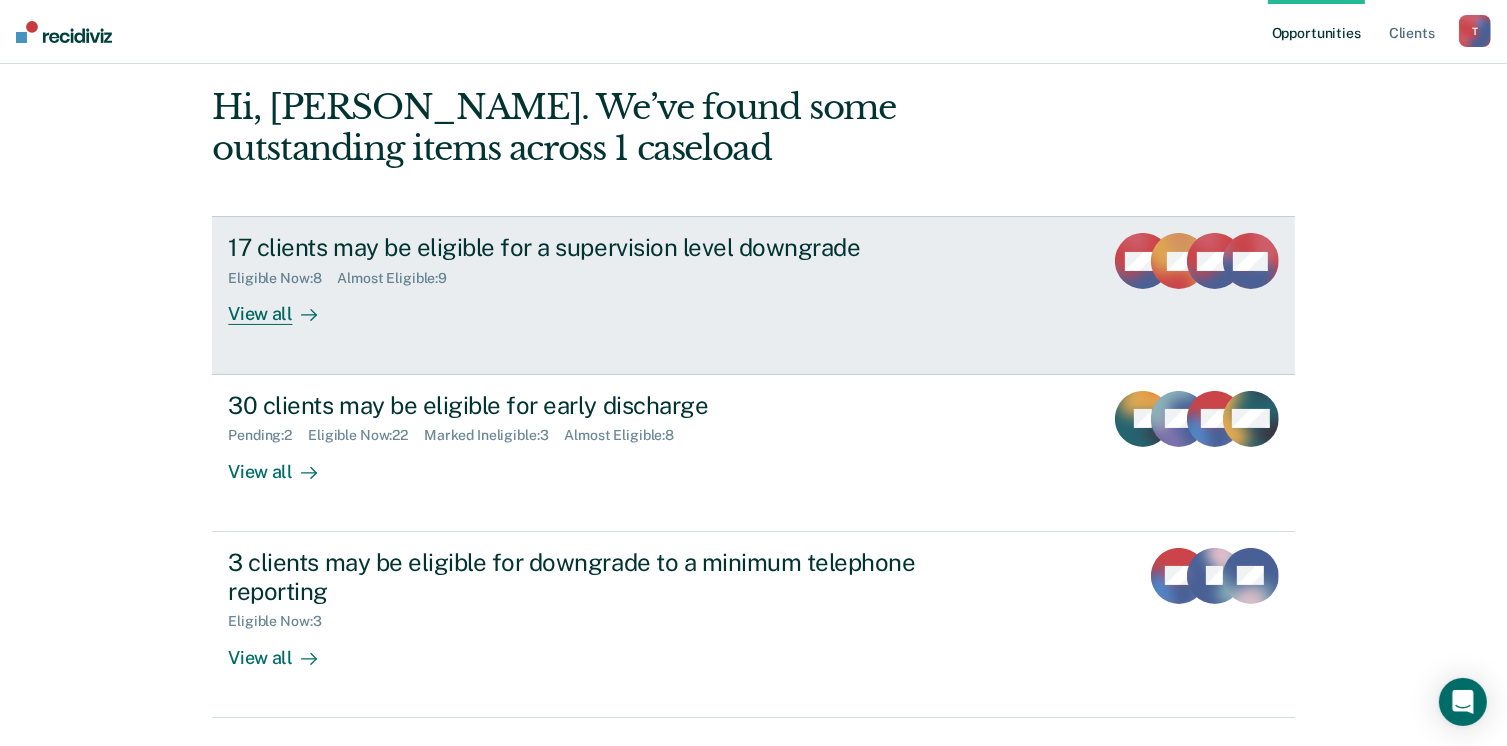 click on "View all" at bounding box center [284, 306] 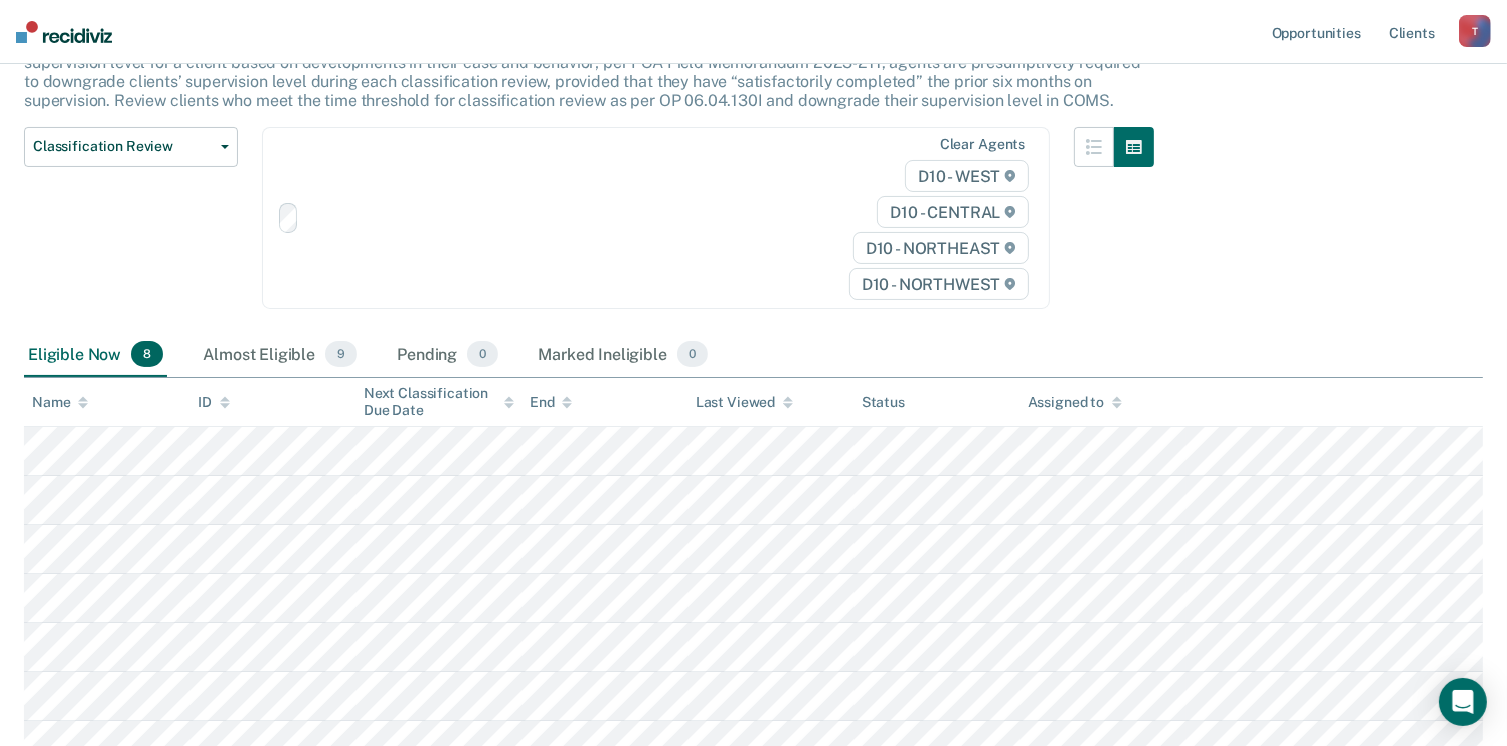 scroll, scrollTop: 0, scrollLeft: 0, axis: both 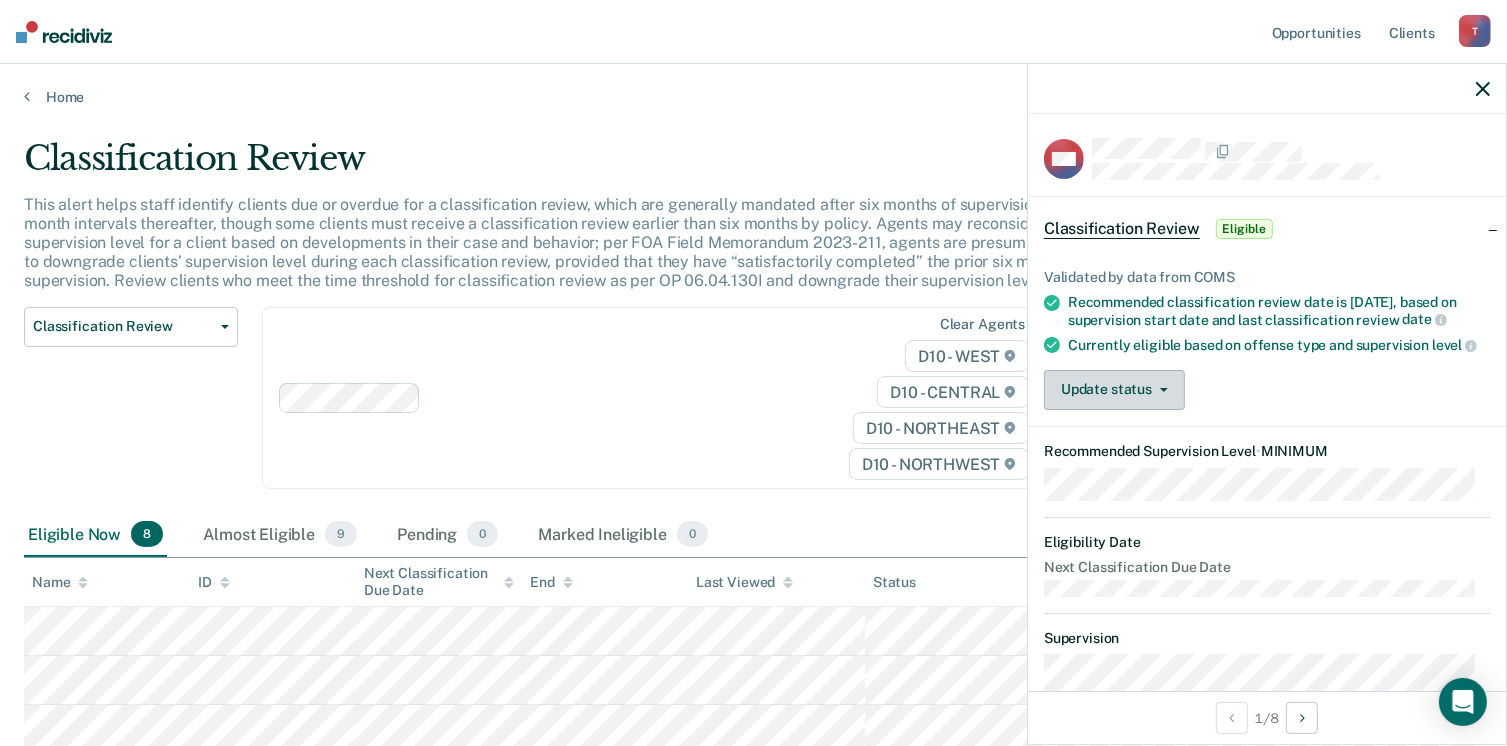 click on "Update status" at bounding box center (1114, 390) 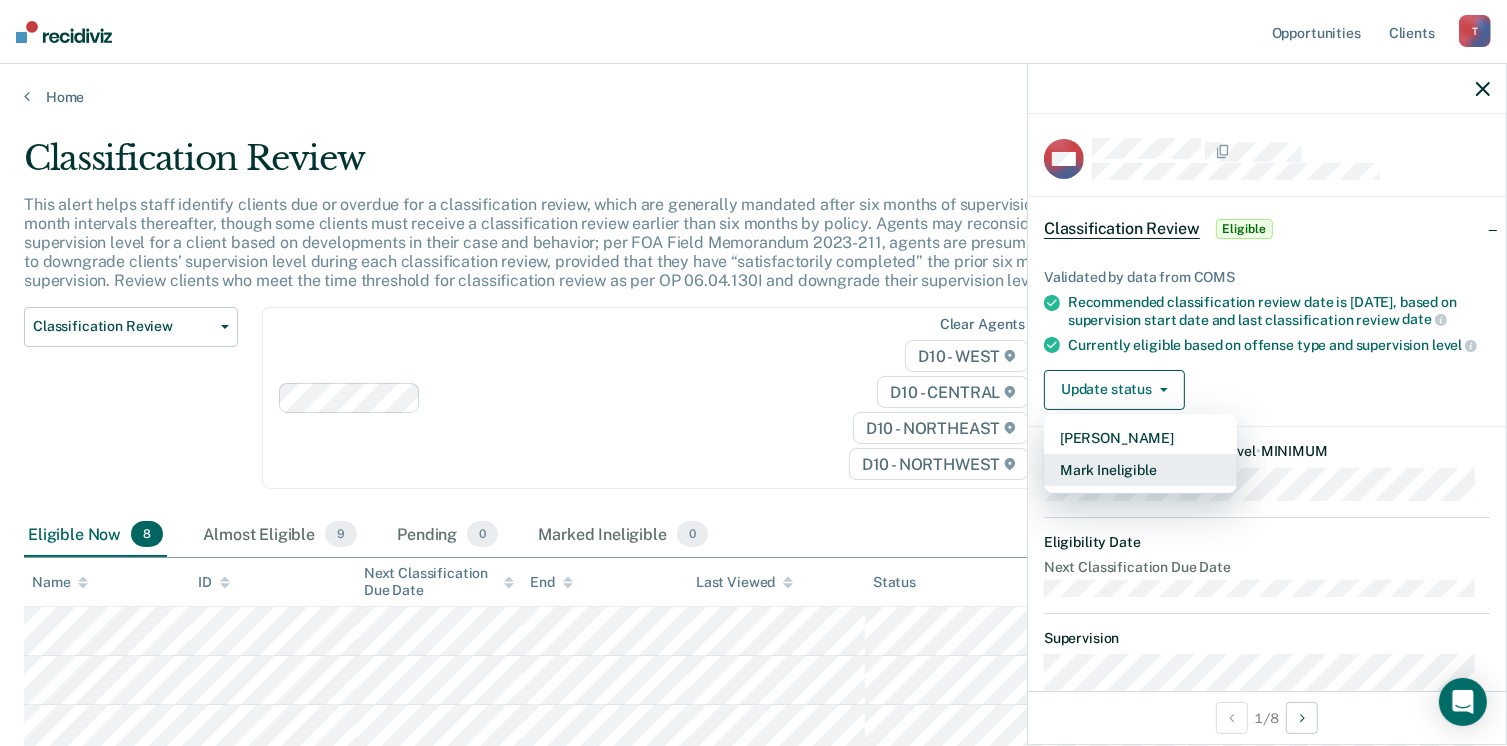click on "Mark Ineligible" at bounding box center (1140, 470) 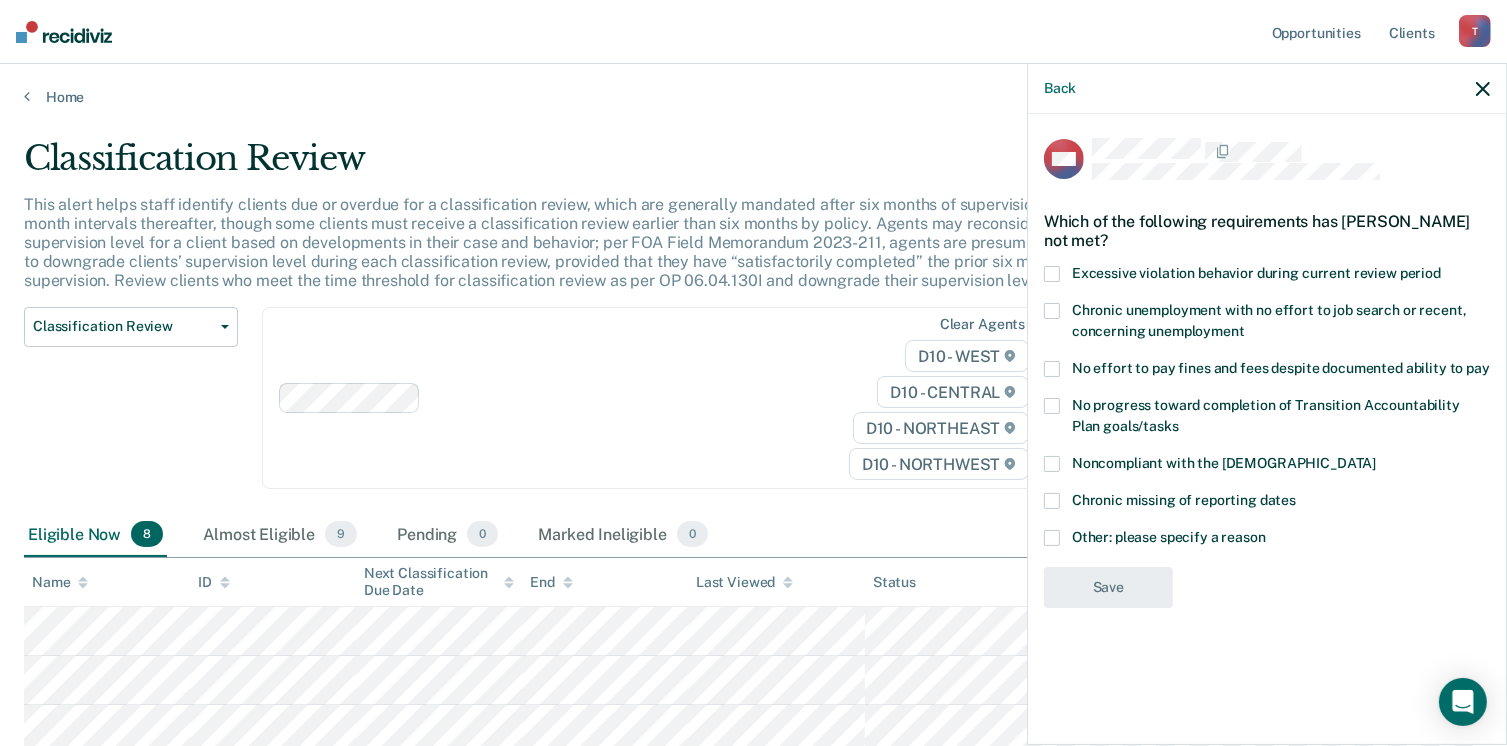 click at bounding box center (1052, 464) 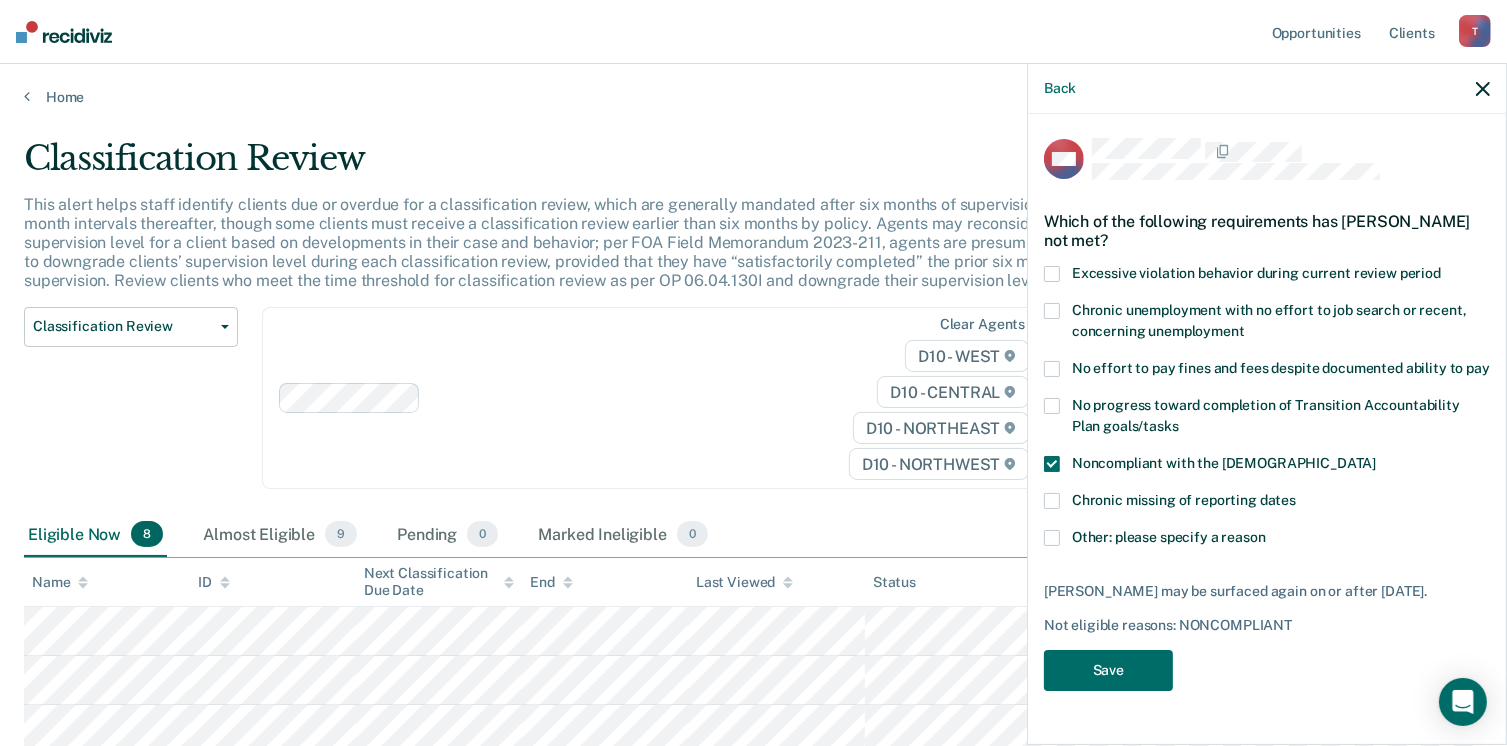 click on "Chronic missing of reporting dates" at bounding box center [1267, 511] 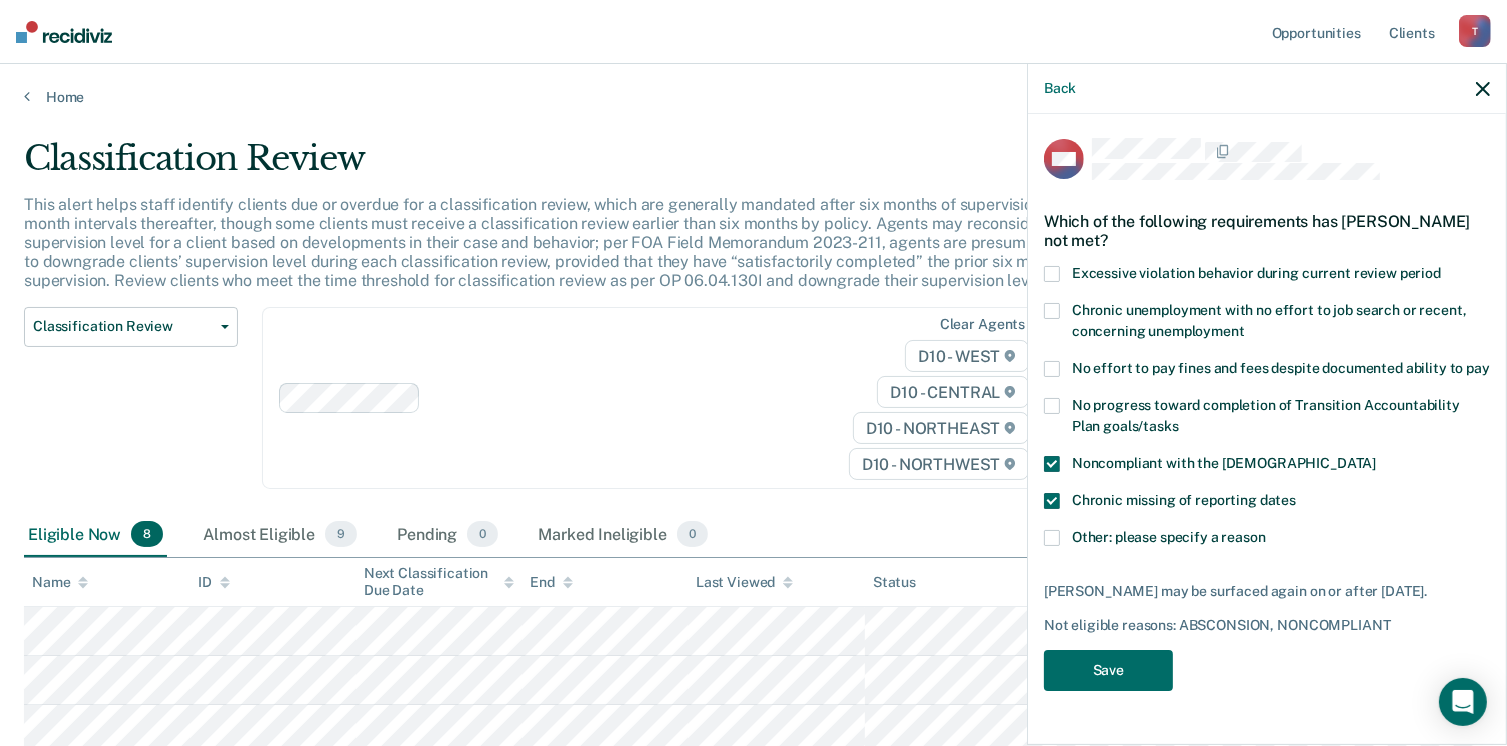 click on "Noncompliant with the [DEMOGRAPHIC_DATA]" at bounding box center (1267, 474) 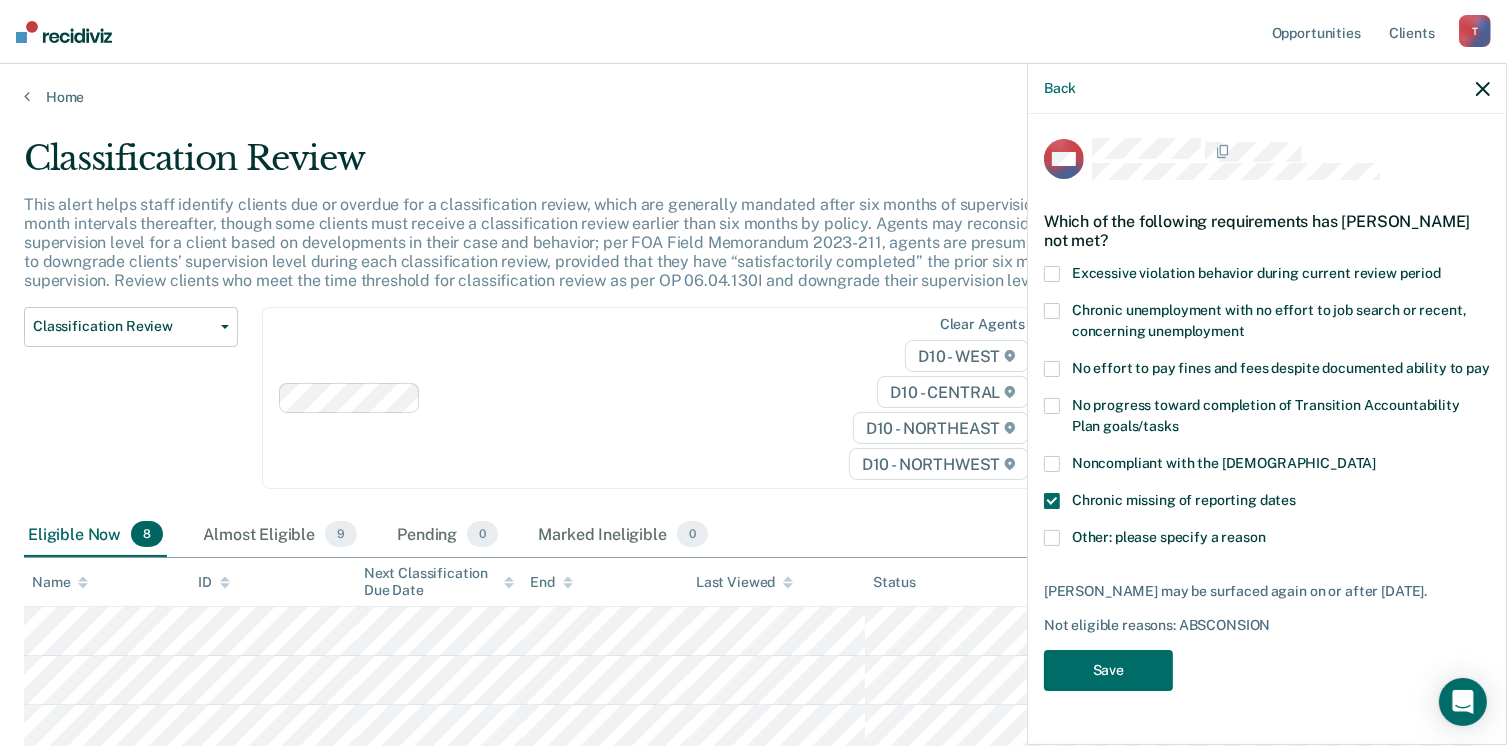 click on "Chronic missing of reporting dates" at bounding box center (1267, 511) 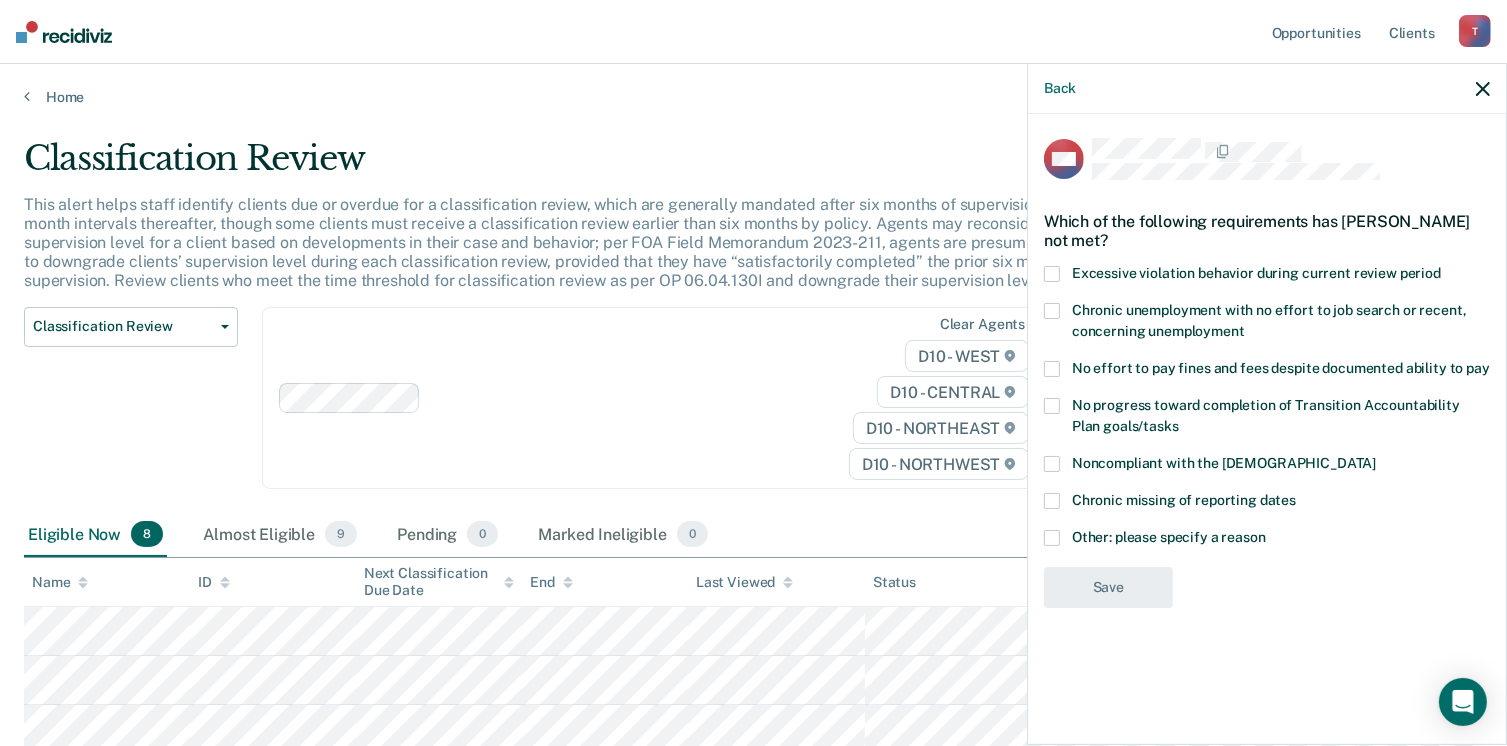 click at bounding box center (1052, 464) 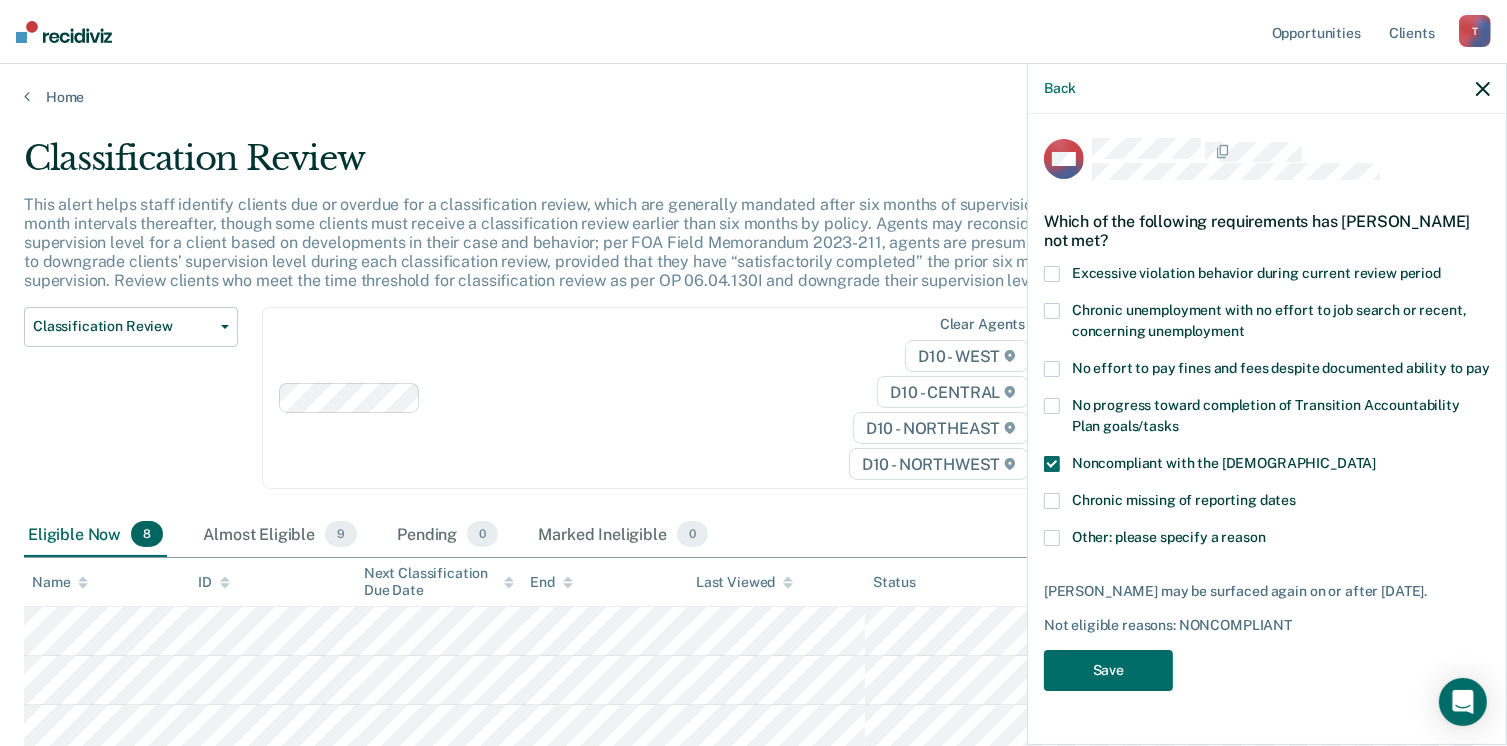click at bounding box center [1052, 538] 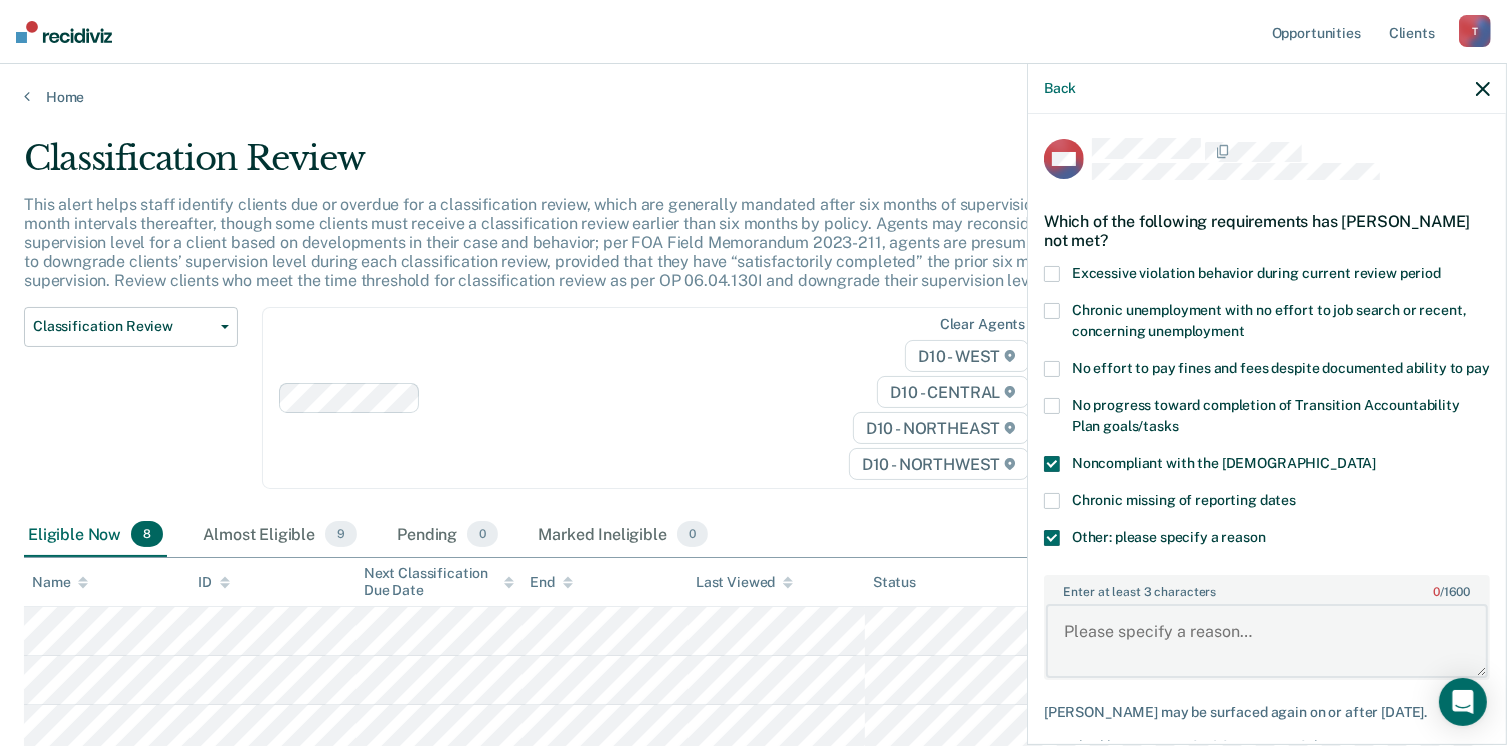 click on "Enter at least 3 characters 0  /  1600" at bounding box center (1267, 641) 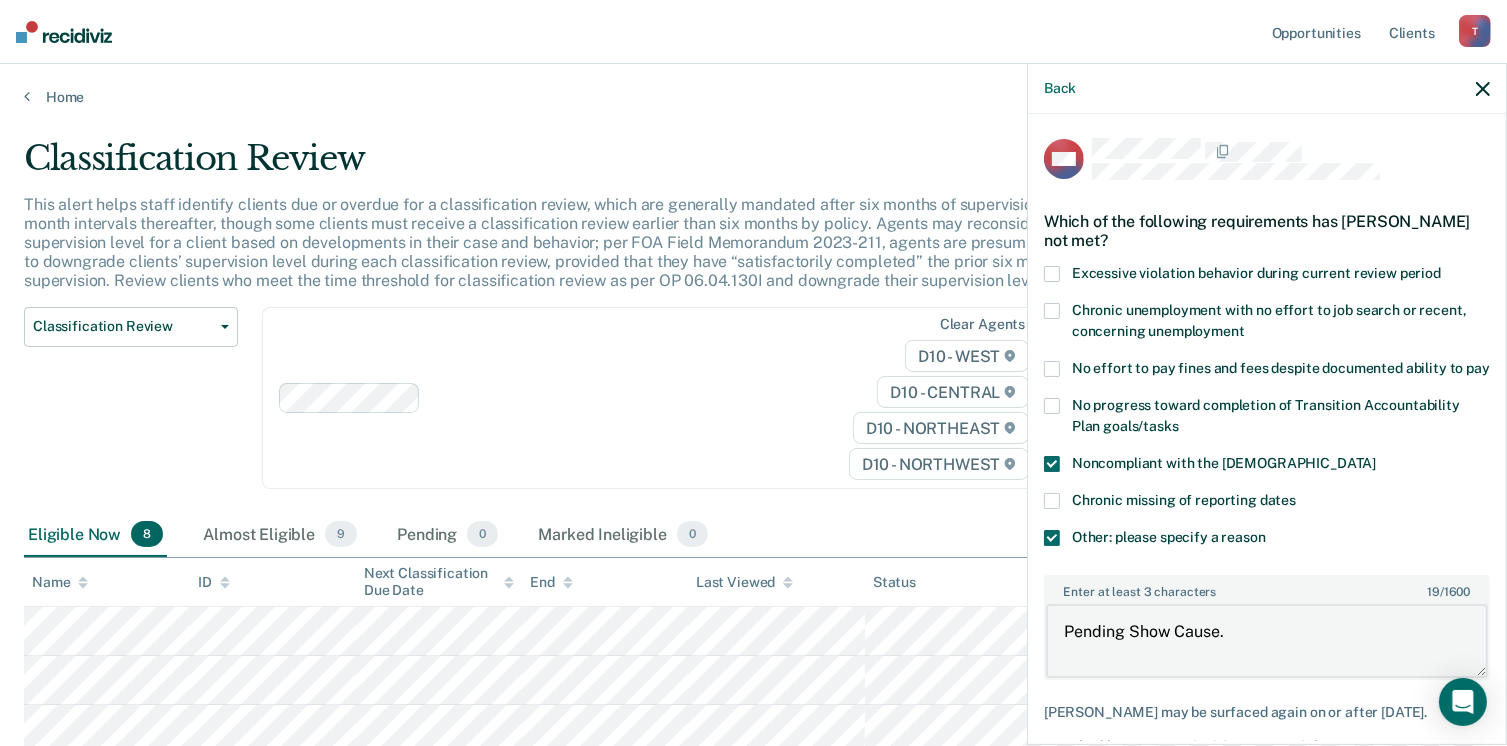 type on "Pending Show Cause." 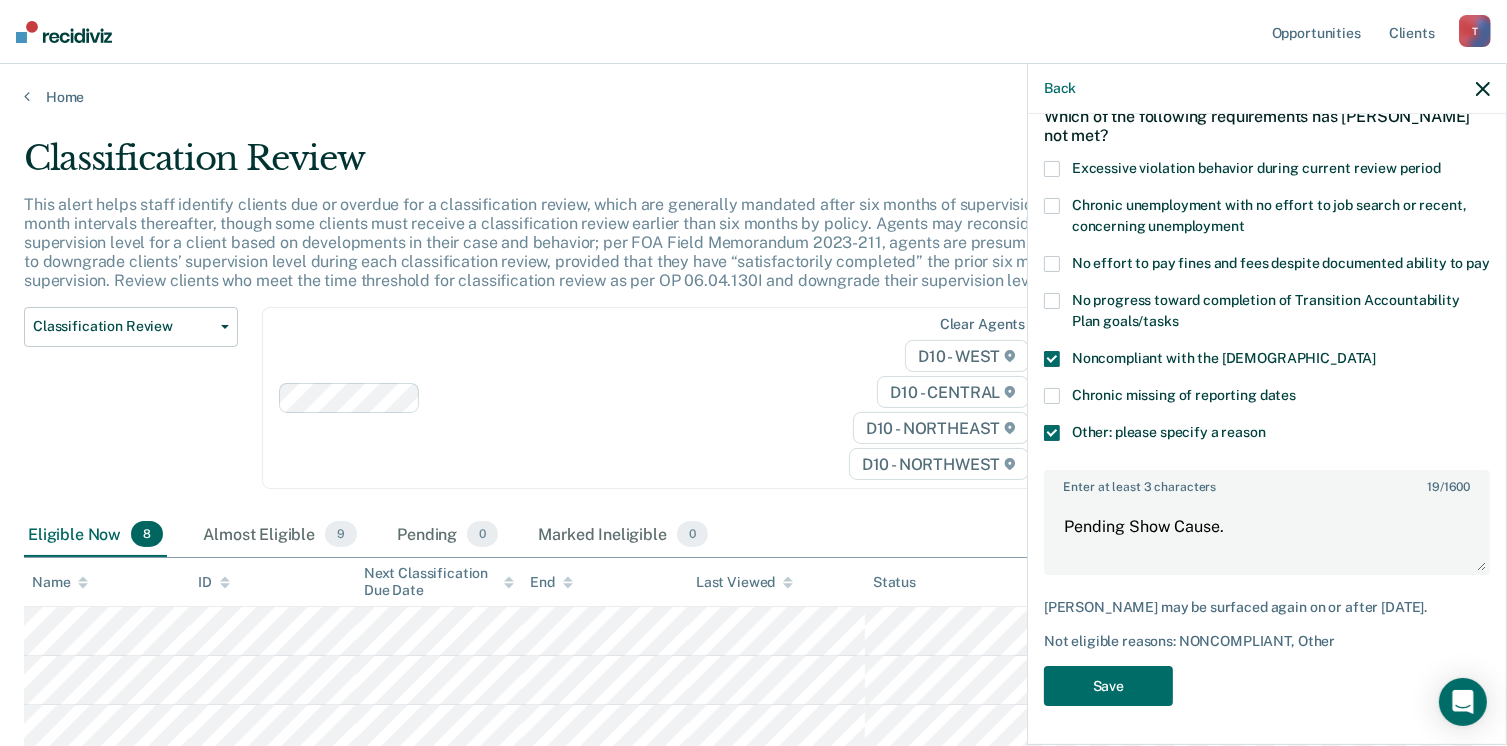 scroll, scrollTop: 123, scrollLeft: 0, axis: vertical 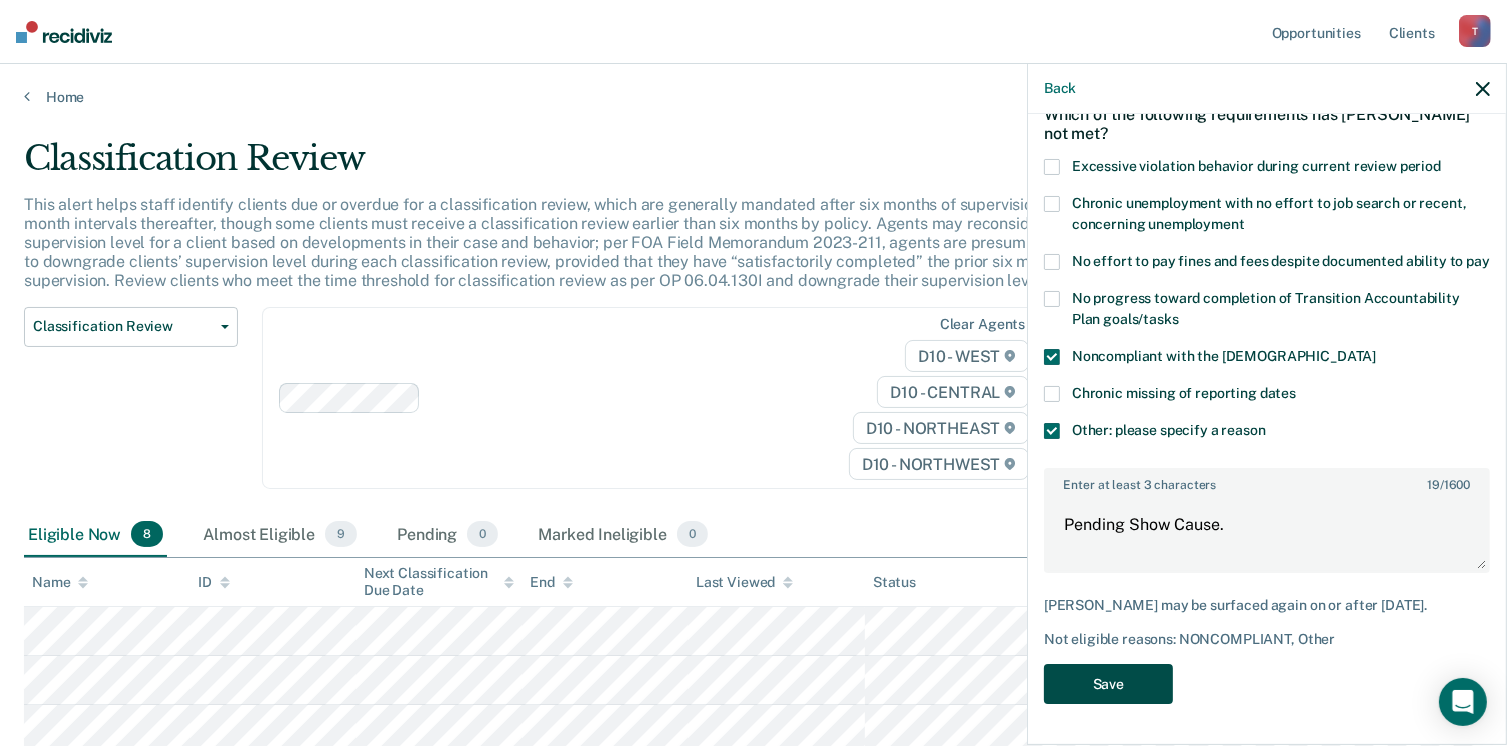 click on "Save" at bounding box center (1108, 684) 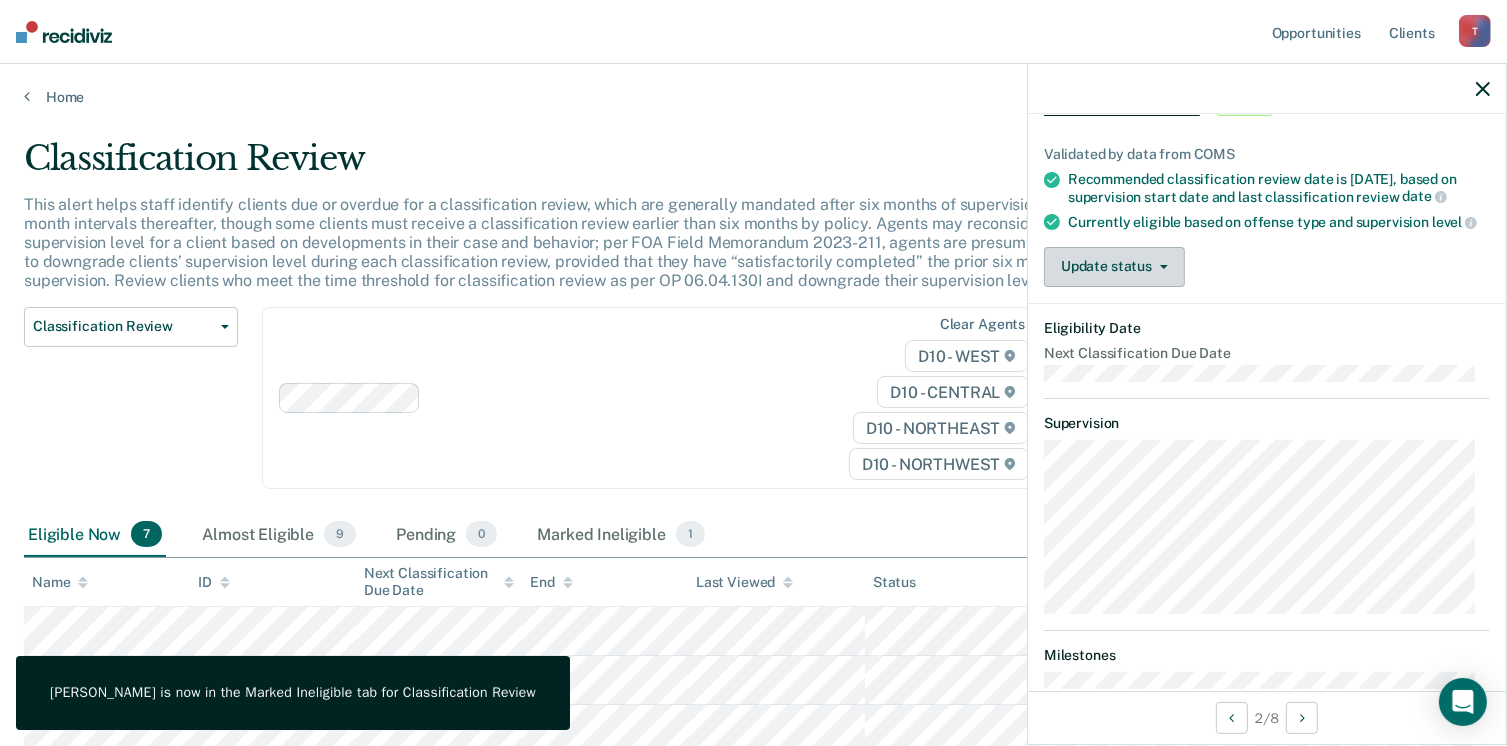 click on "Update status" at bounding box center [1114, 267] 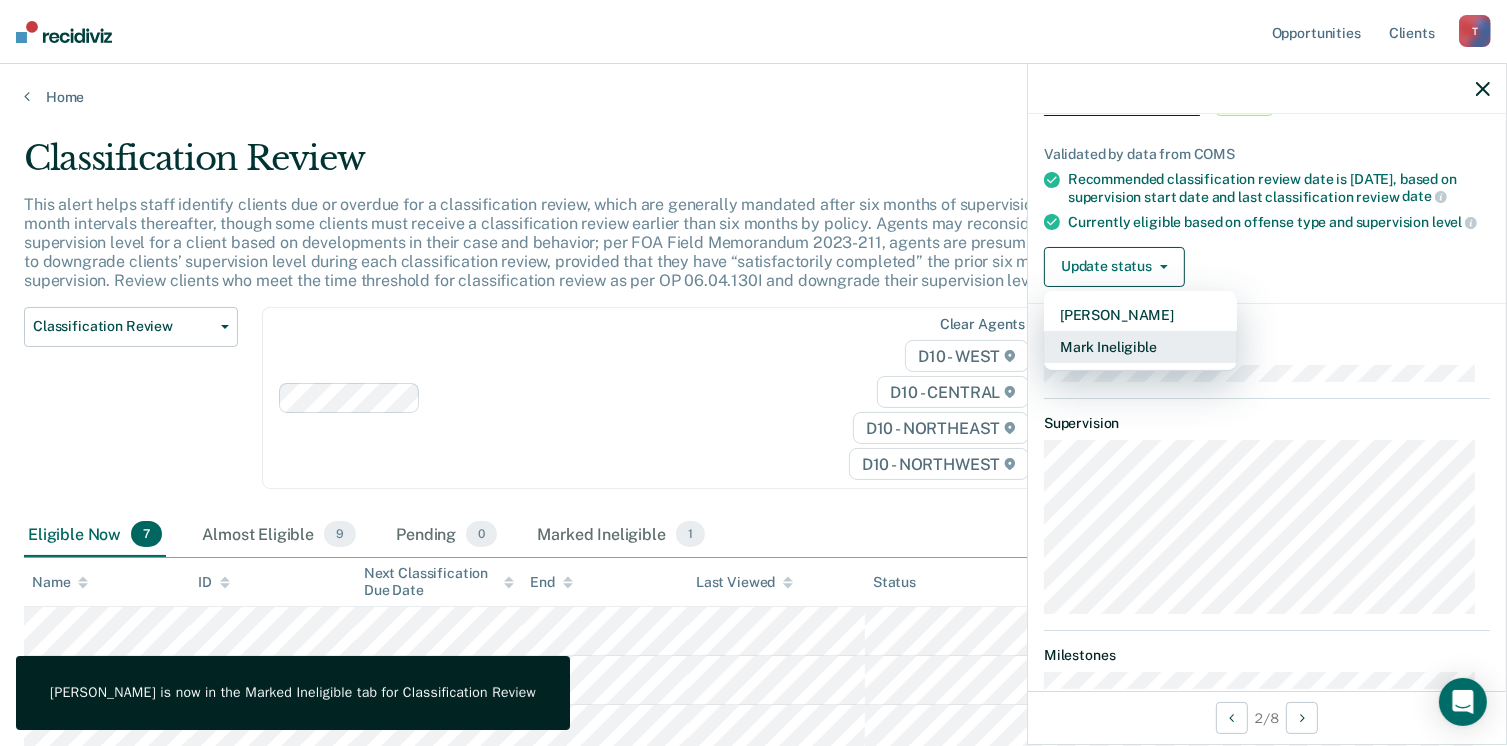 click on "Mark Ineligible" at bounding box center [1140, 347] 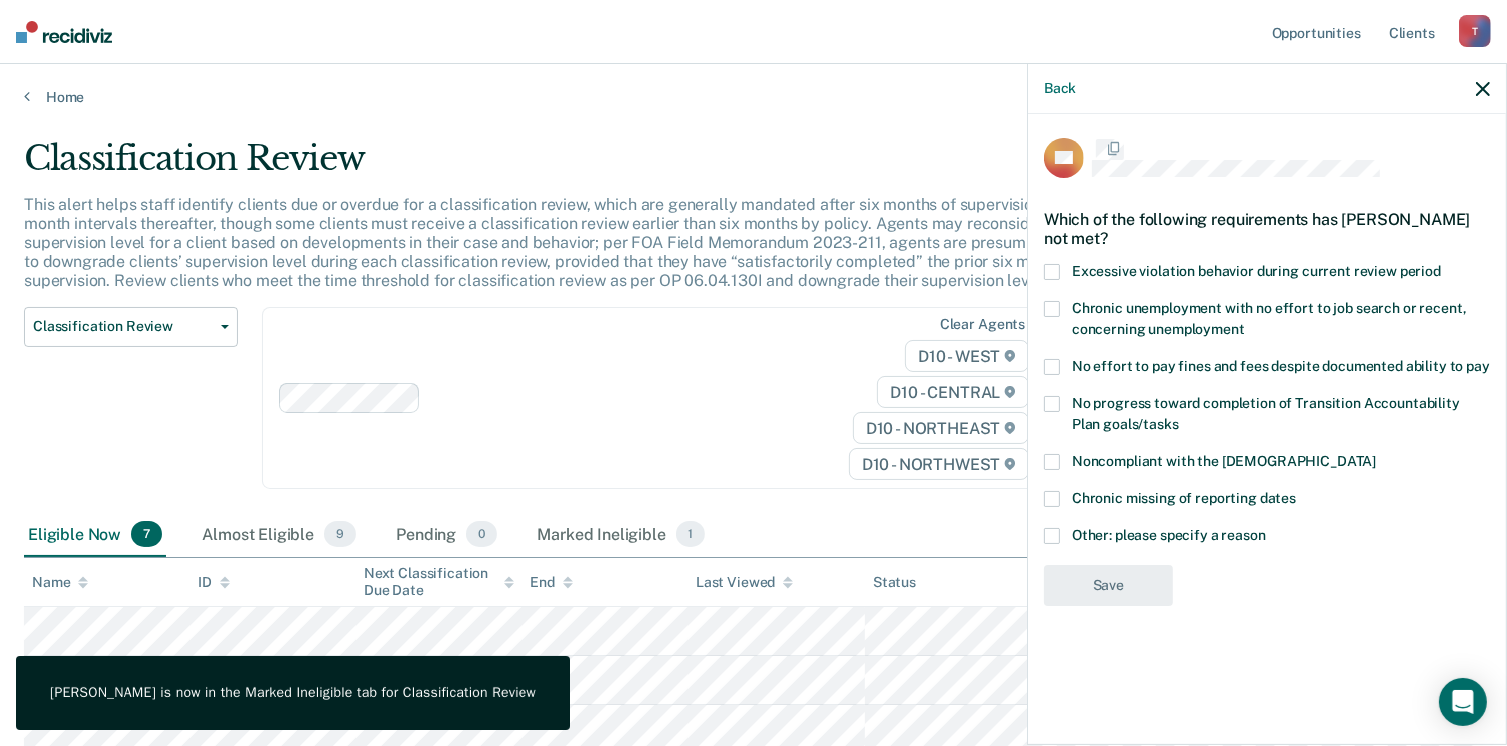 scroll, scrollTop: 0, scrollLeft: 0, axis: both 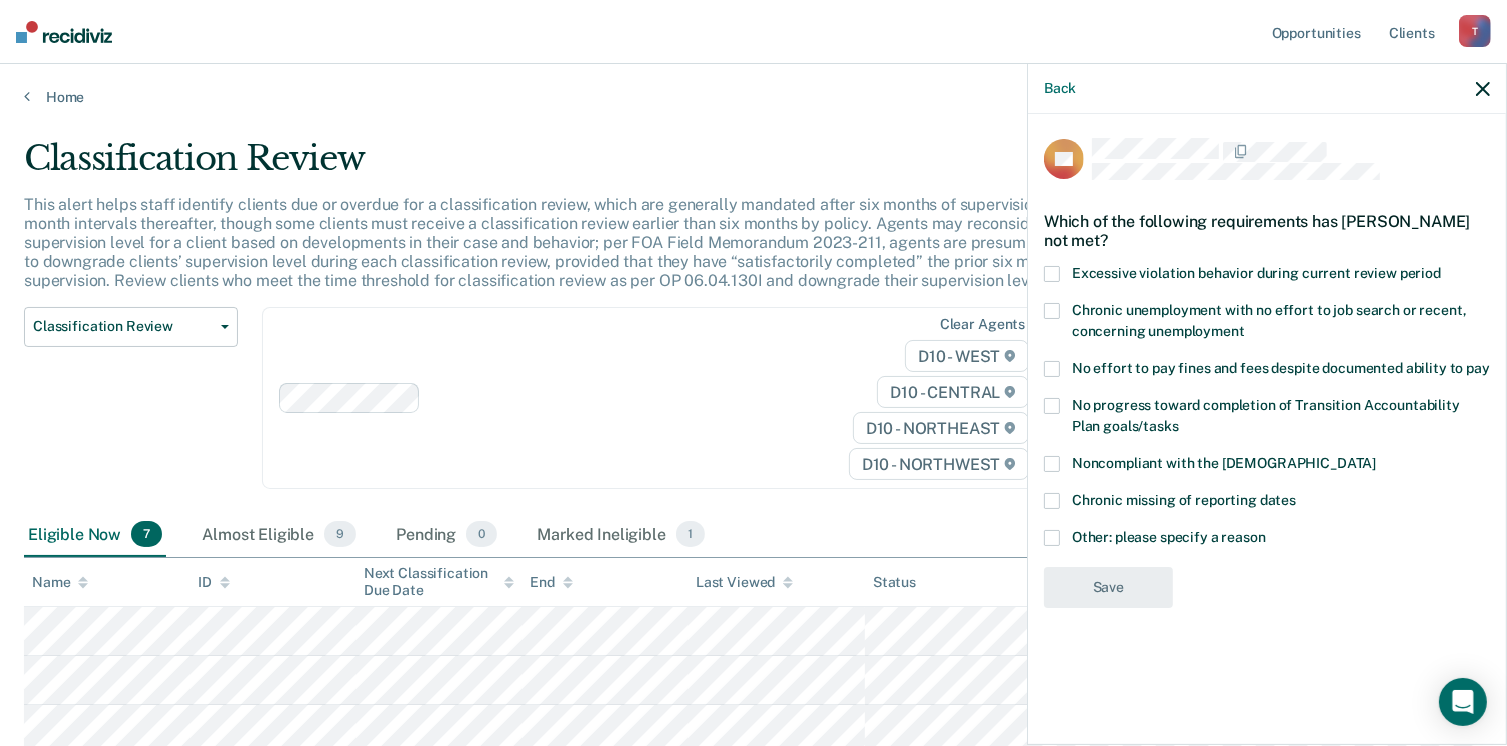 click at bounding box center (1052, 464) 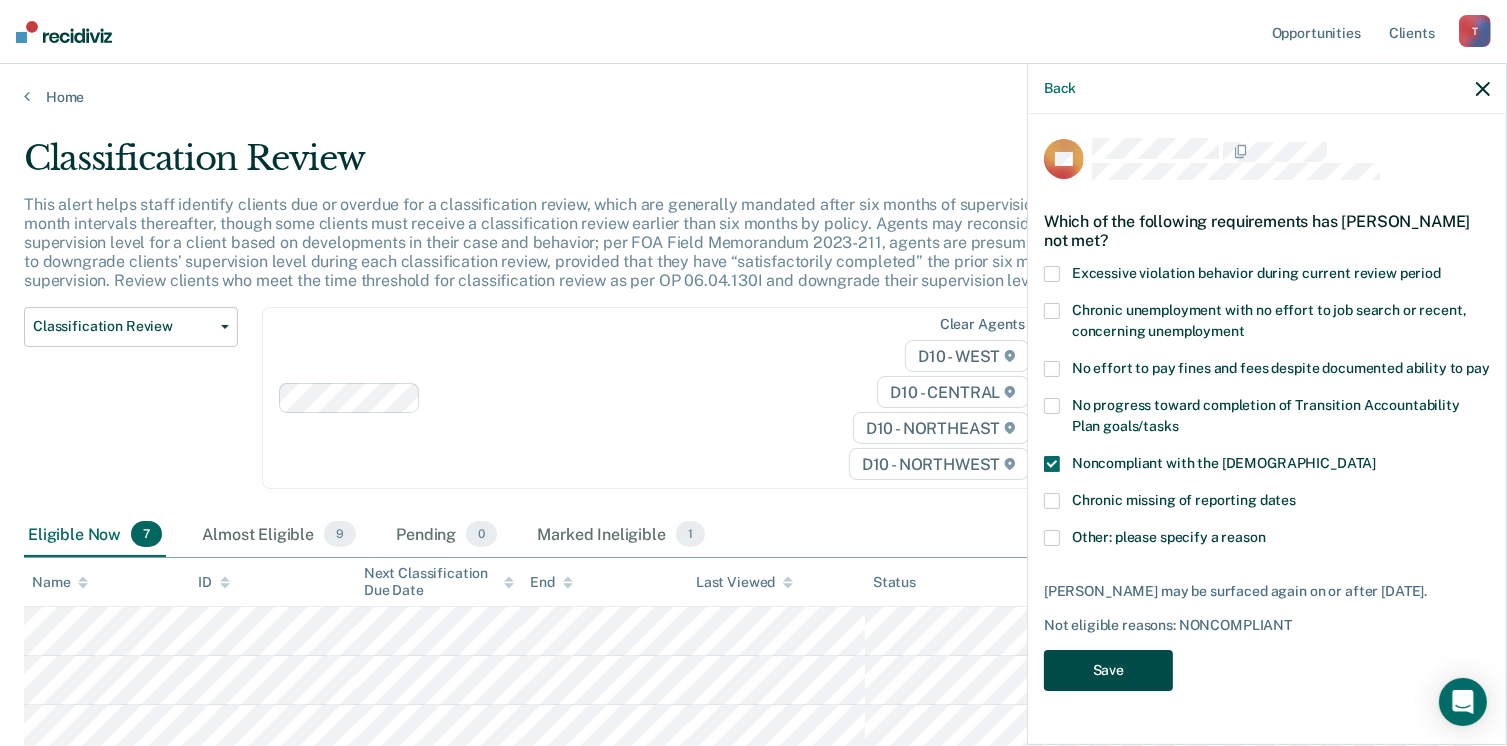 click on "Save" at bounding box center [1108, 670] 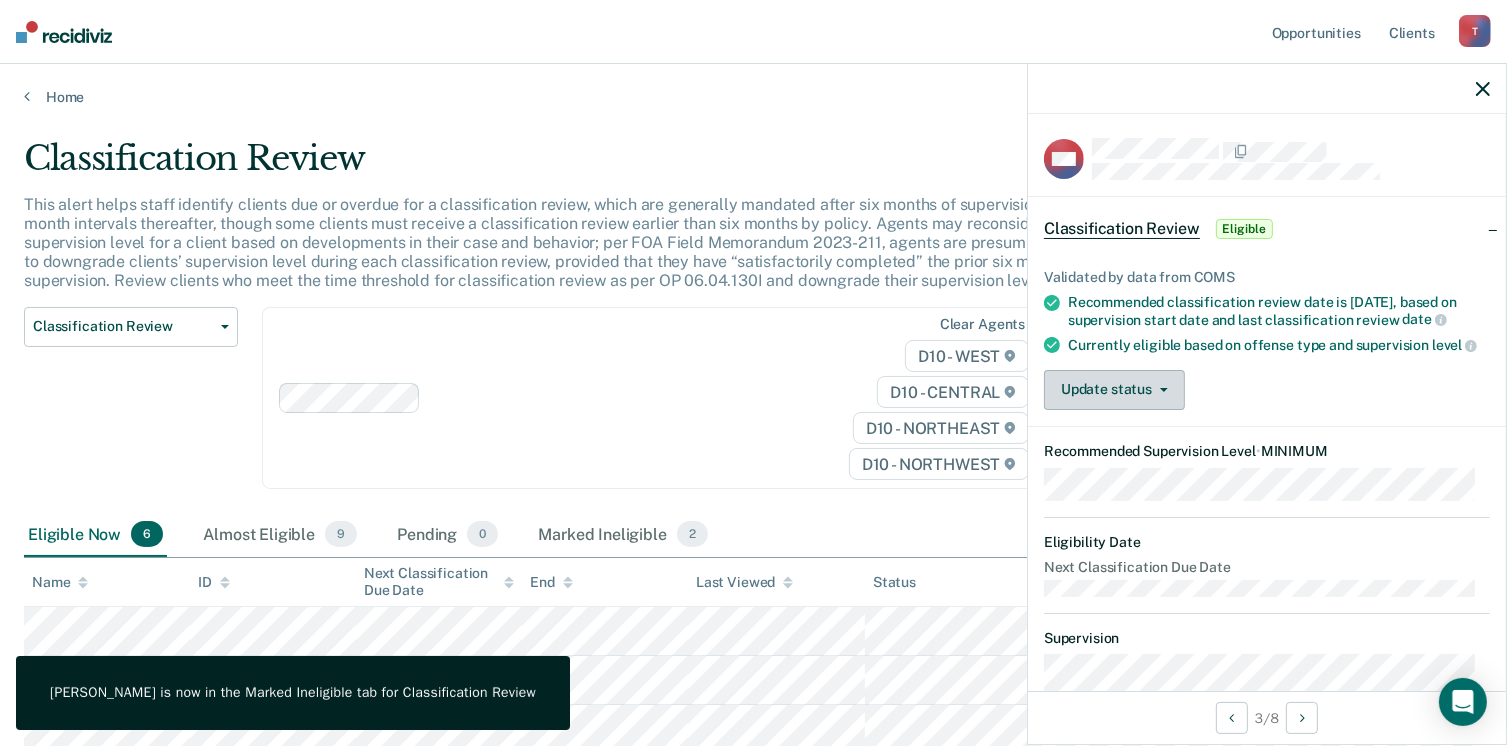 click on "Update status" at bounding box center [1114, 390] 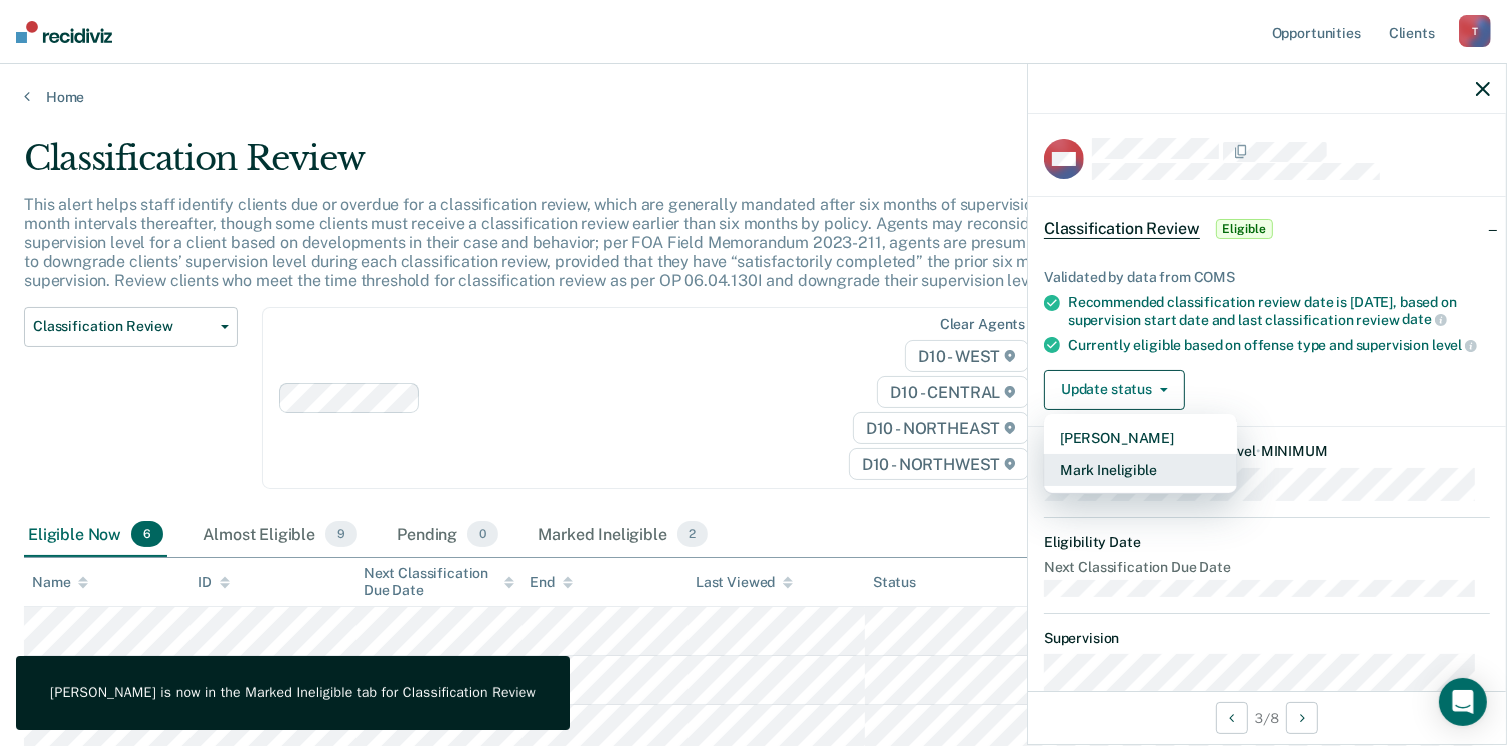 click on "Mark Ineligible" at bounding box center (1140, 470) 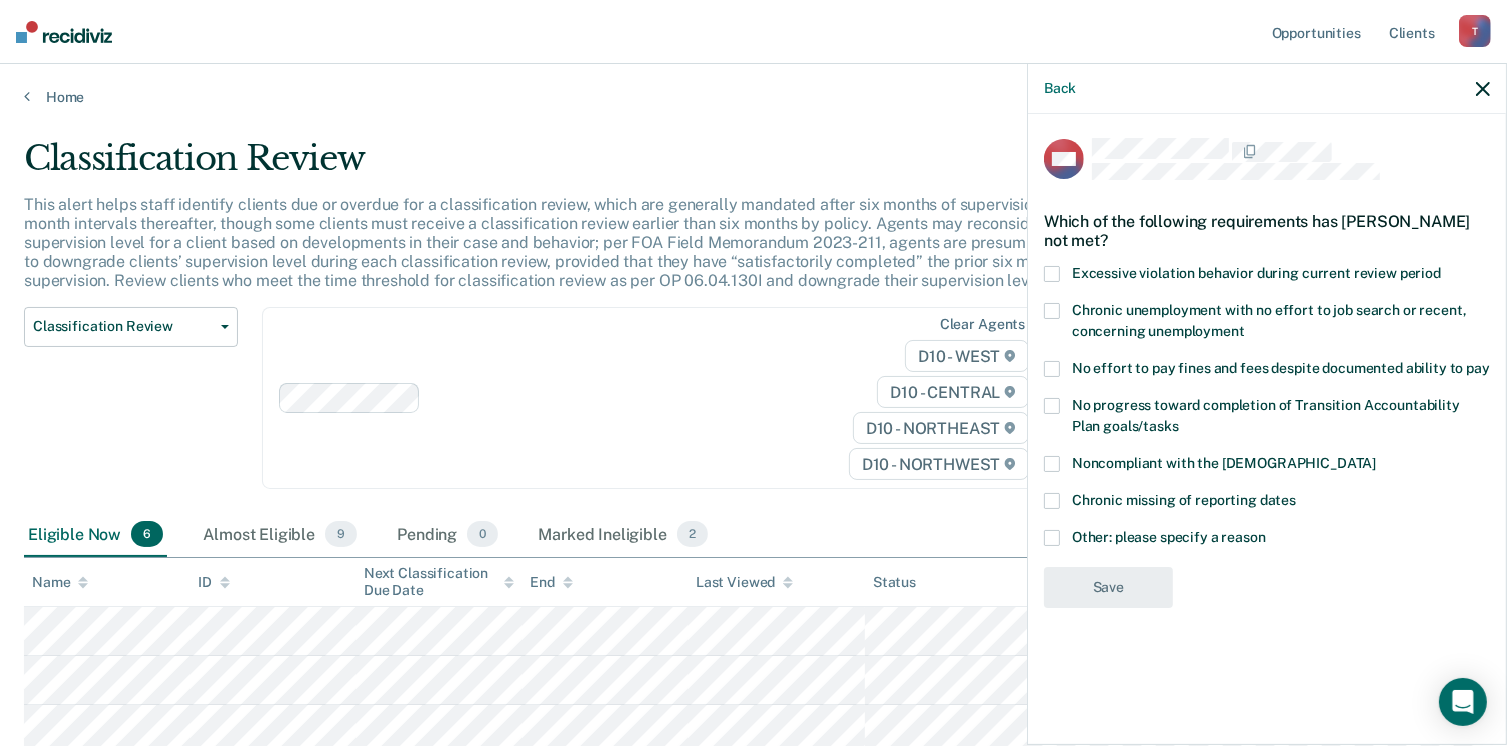 click on "Noncompliant with the [DEMOGRAPHIC_DATA]" at bounding box center (1267, 466) 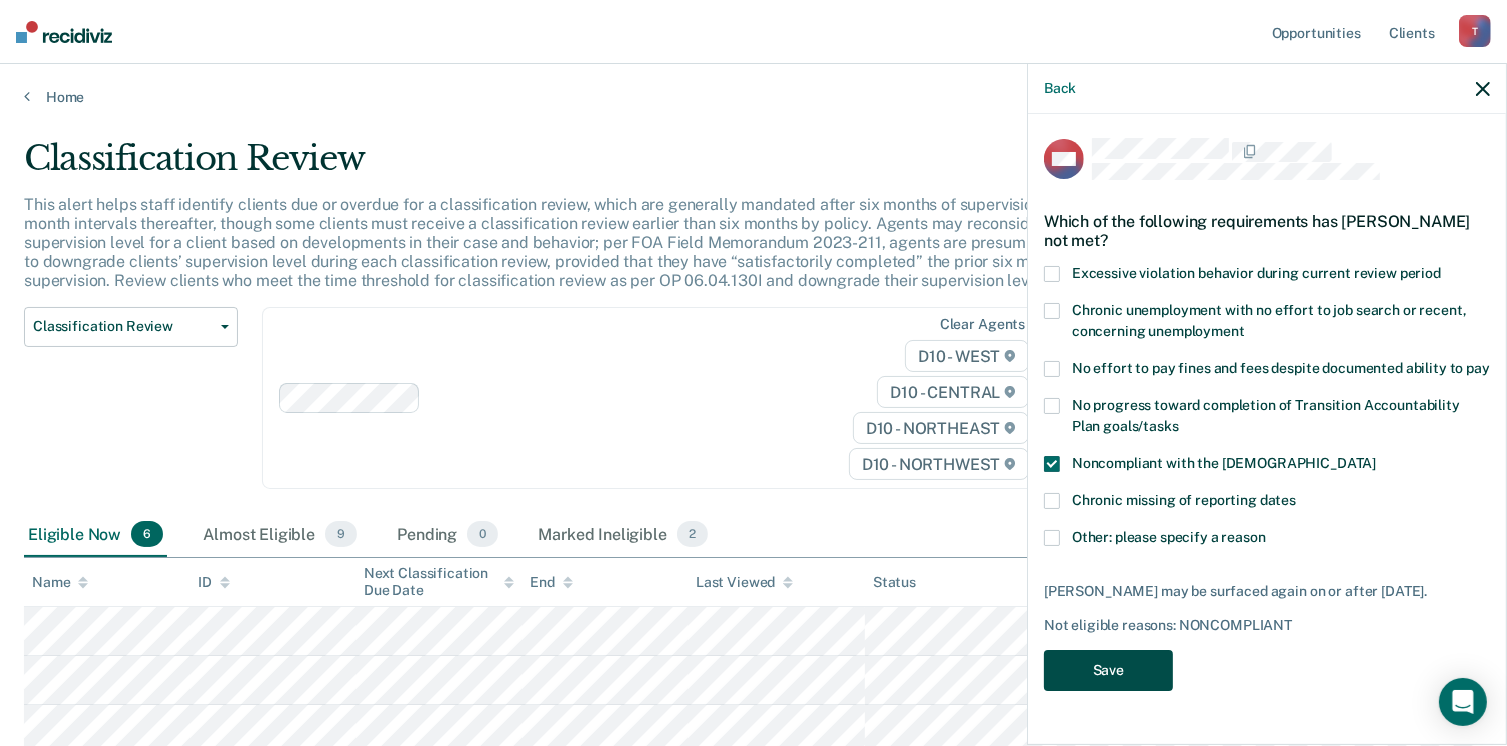 click on "Save" at bounding box center [1108, 670] 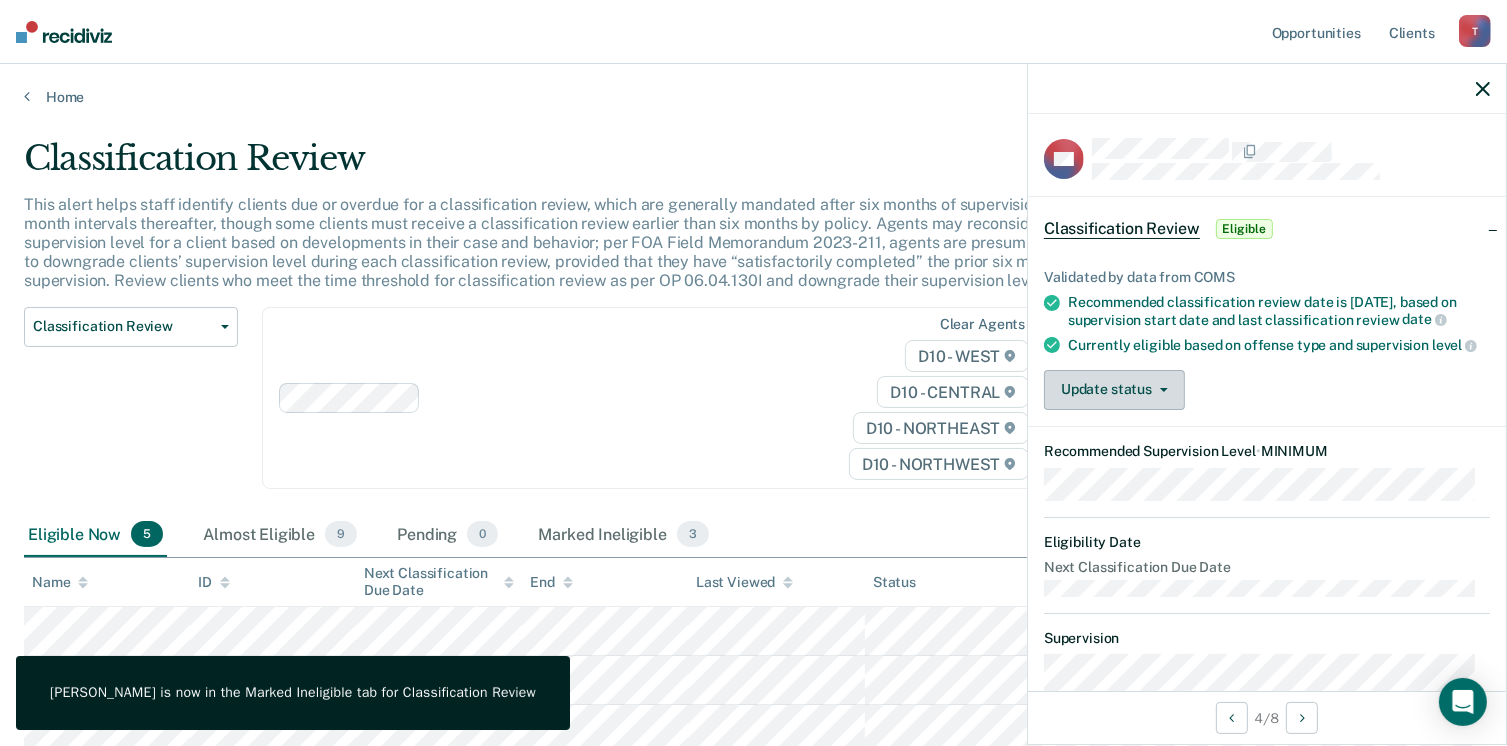 click on "Update status" at bounding box center [1114, 390] 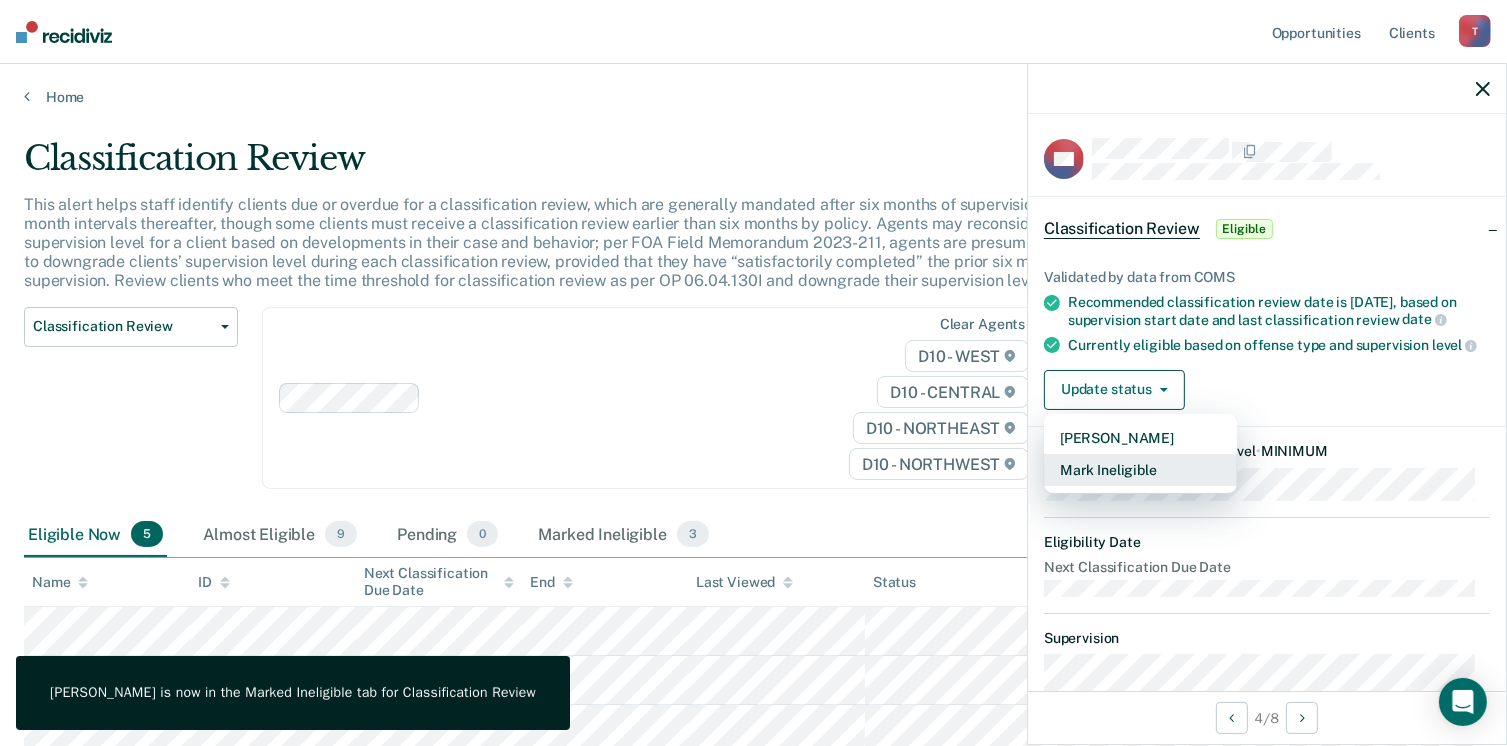 click on "Mark Ineligible" at bounding box center (1140, 470) 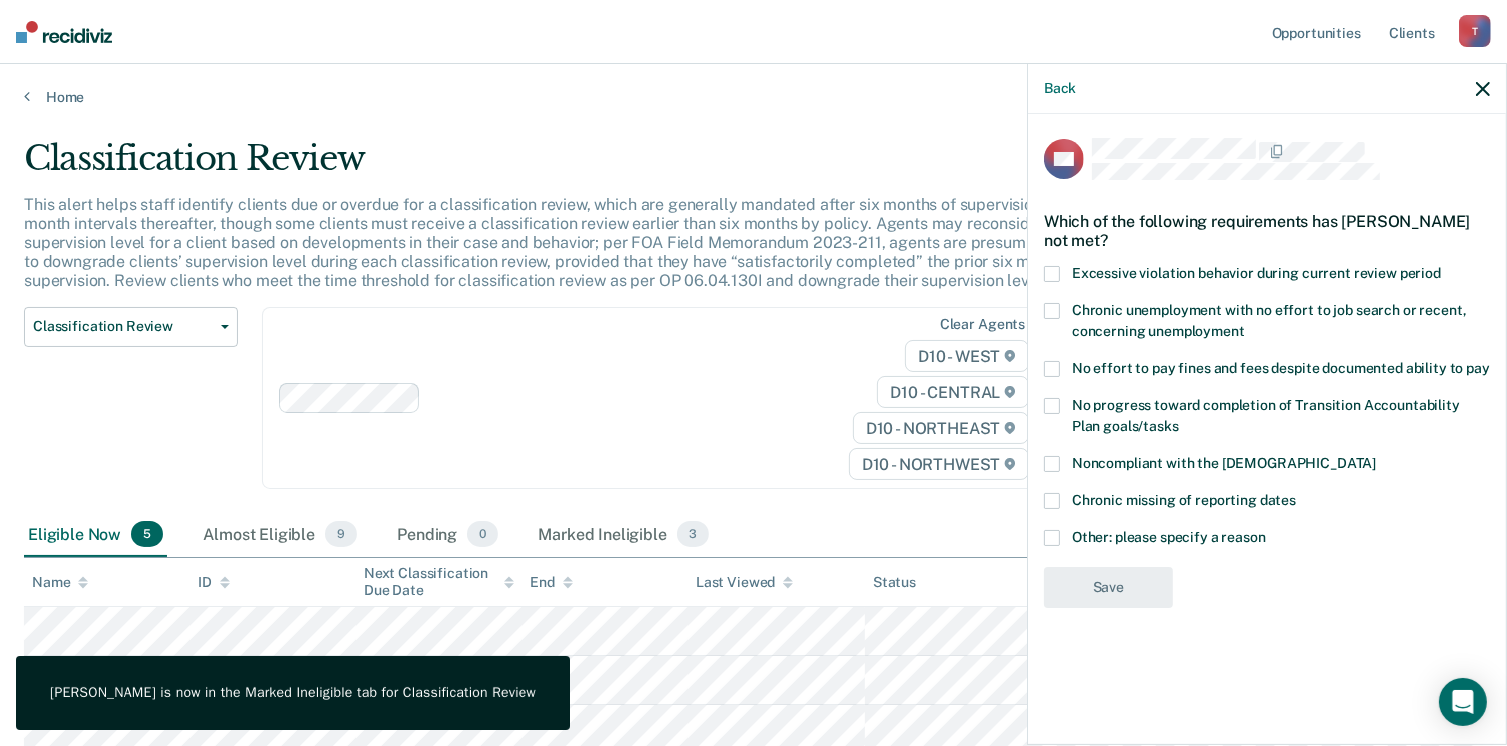click at bounding box center [1052, 464] 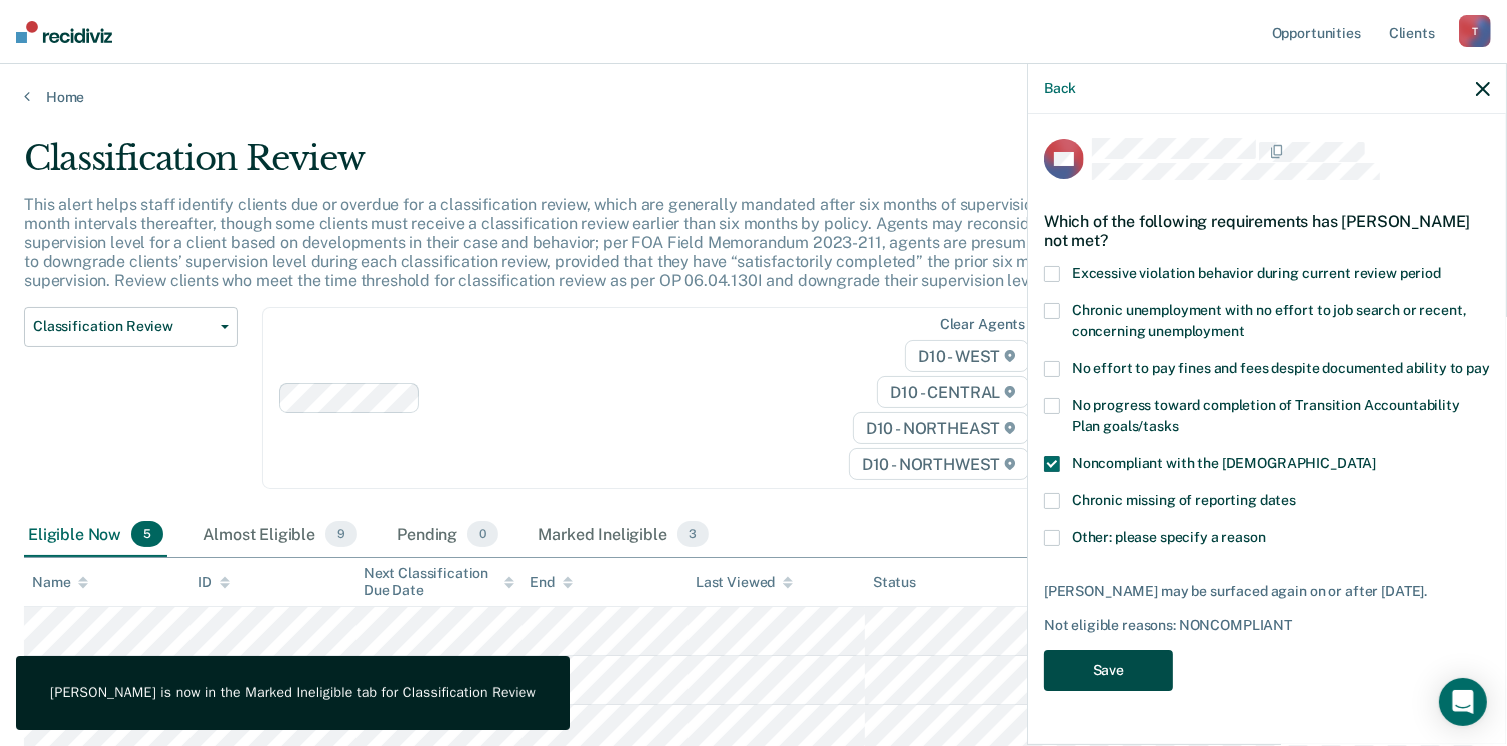 click on "Save" at bounding box center [1108, 670] 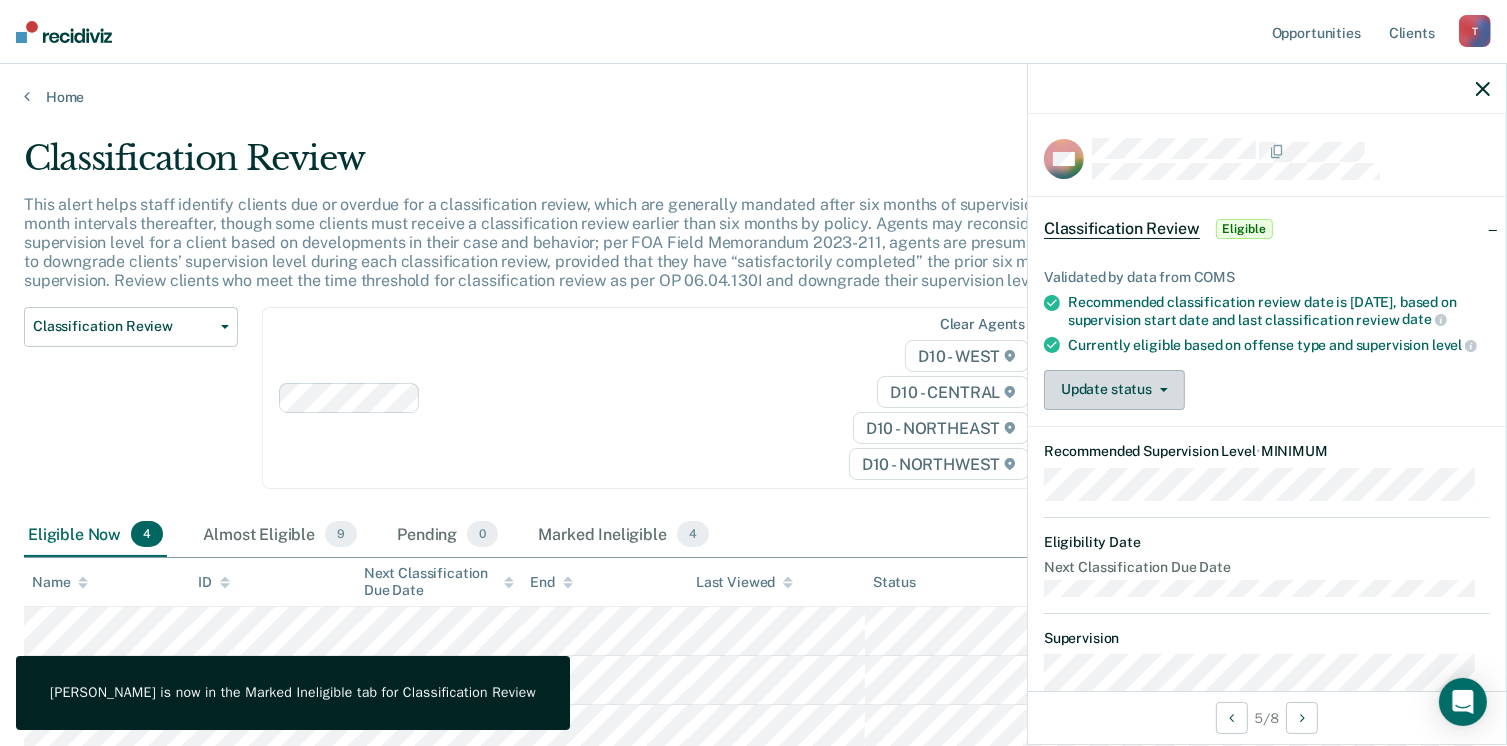 click on "Update status" at bounding box center [1114, 390] 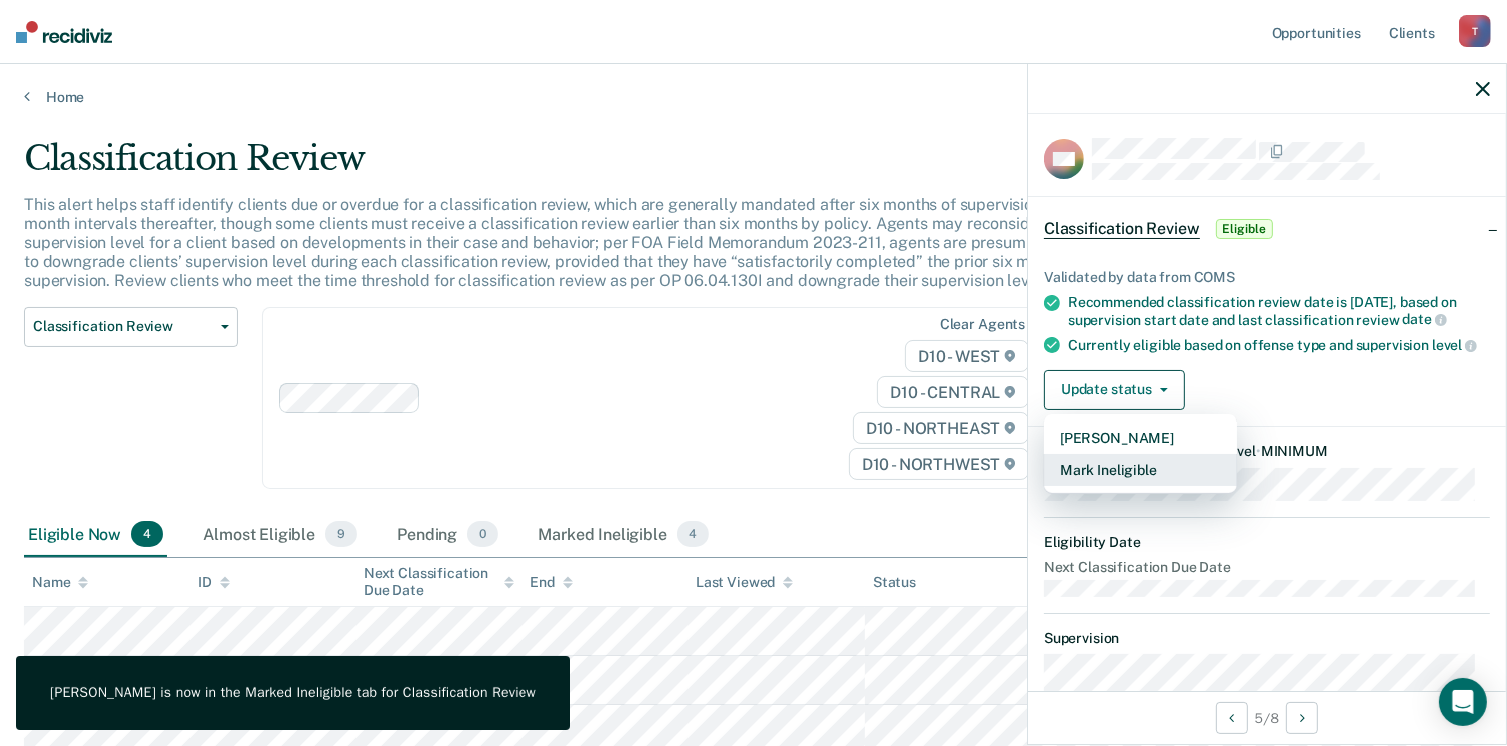click on "Mark Ineligible" at bounding box center [1140, 470] 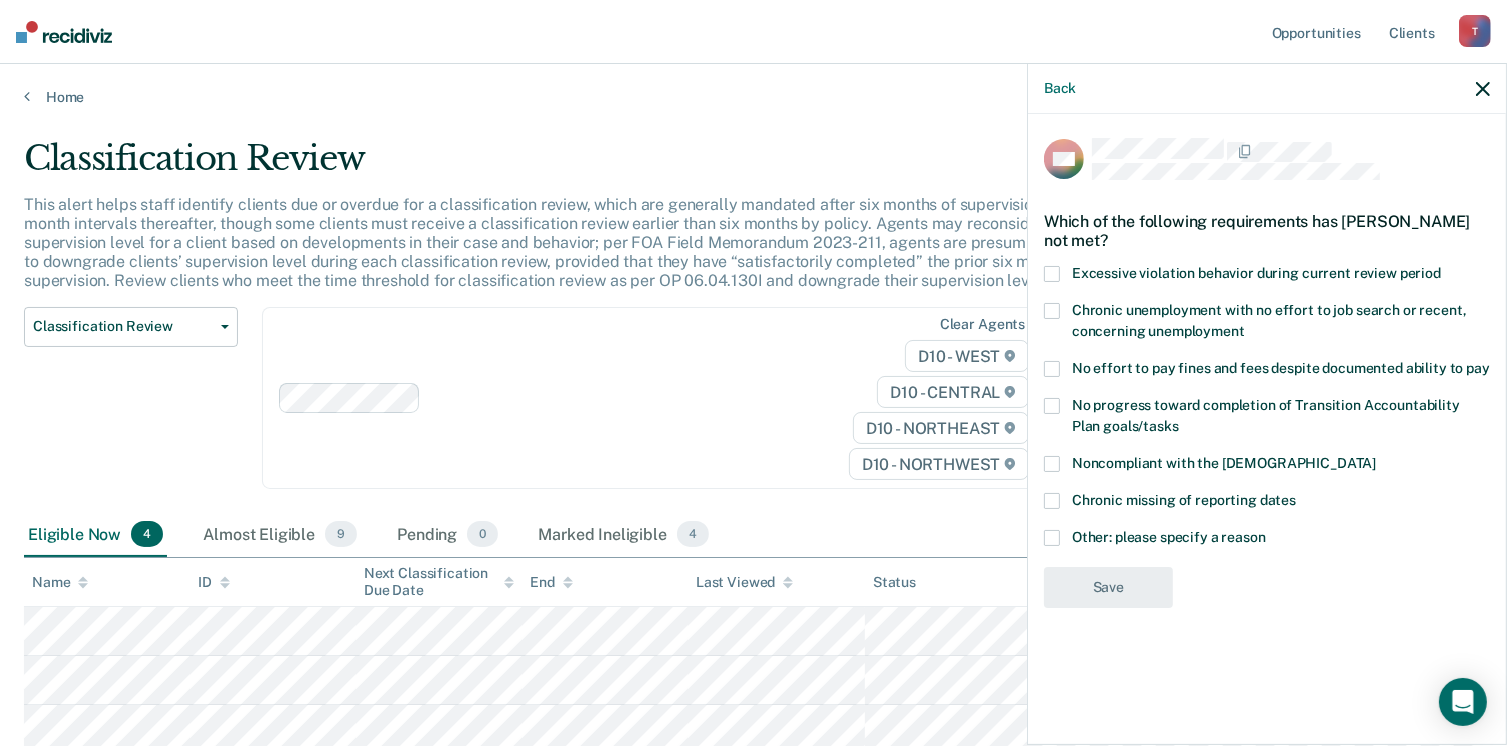 click at bounding box center (1052, 464) 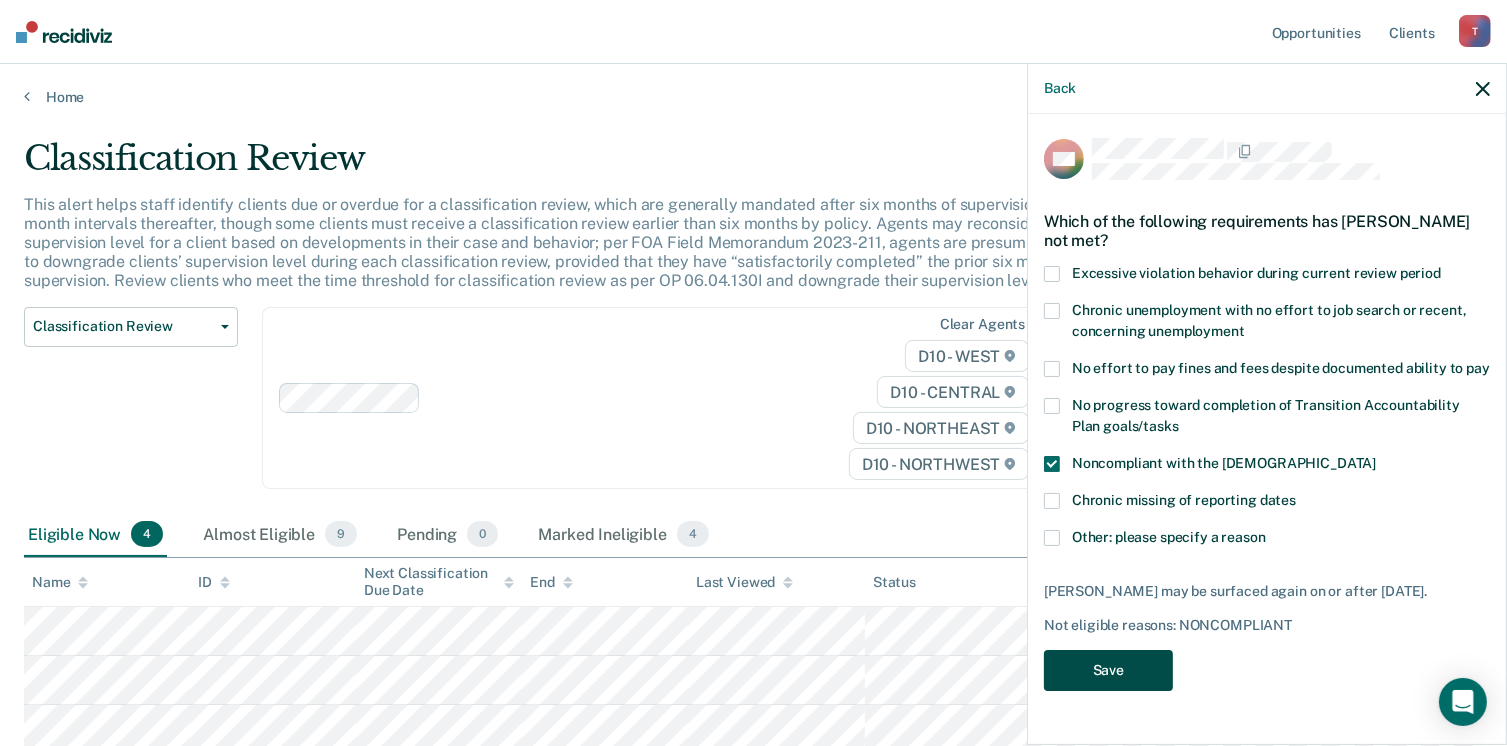 click on "Save" at bounding box center (1108, 670) 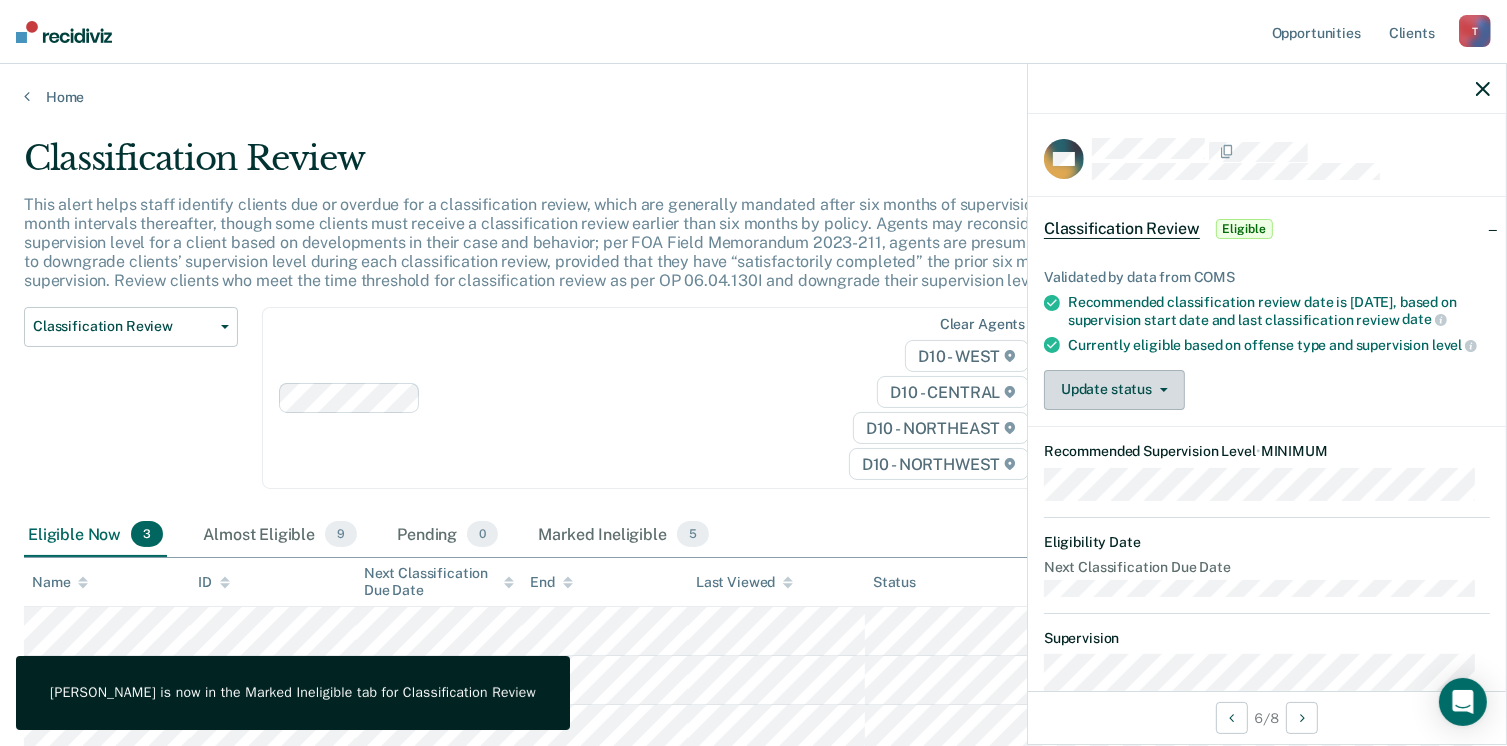 click on "Update status" at bounding box center [1114, 390] 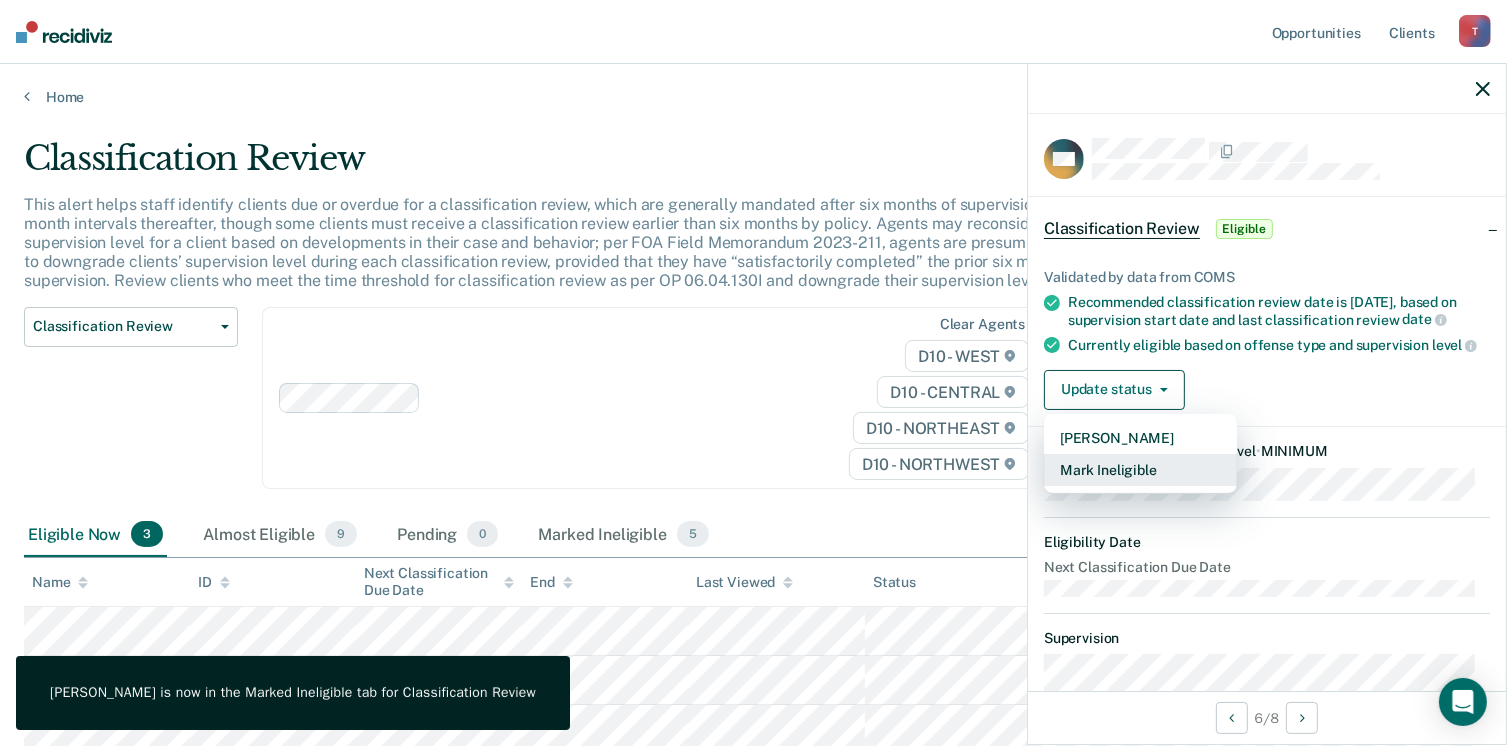 click on "Mark Ineligible" at bounding box center (1140, 470) 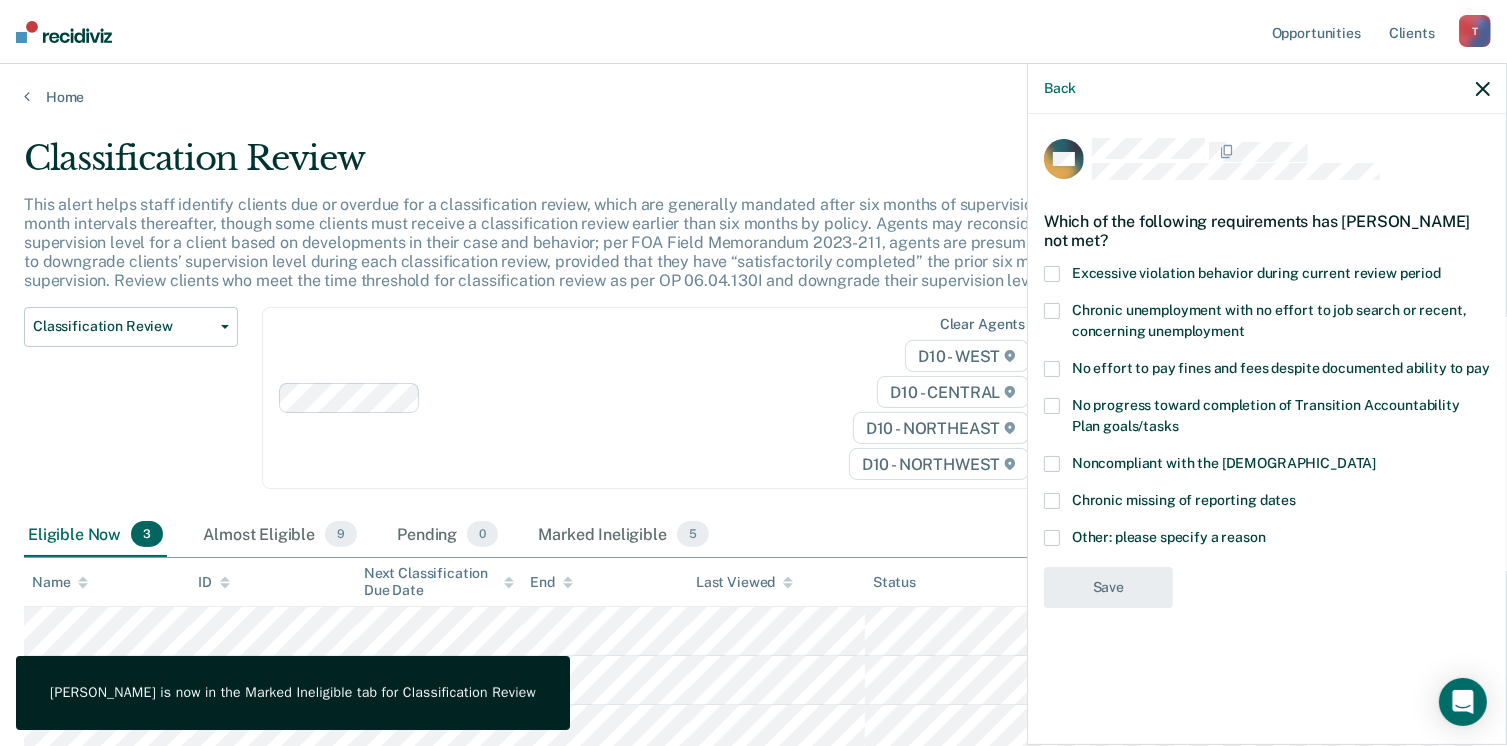 click at bounding box center [1052, 464] 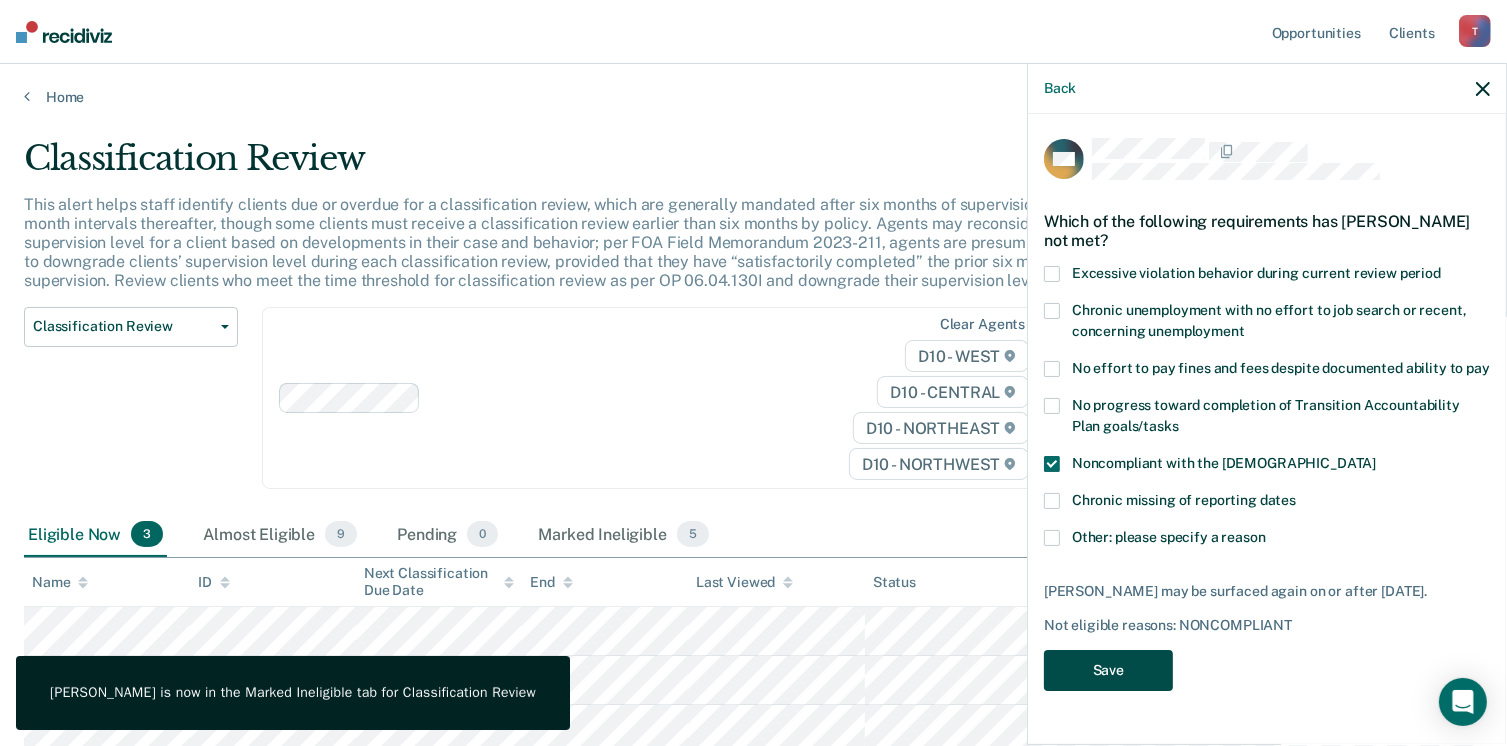 click on "Save" at bounding box center [1108, 670] 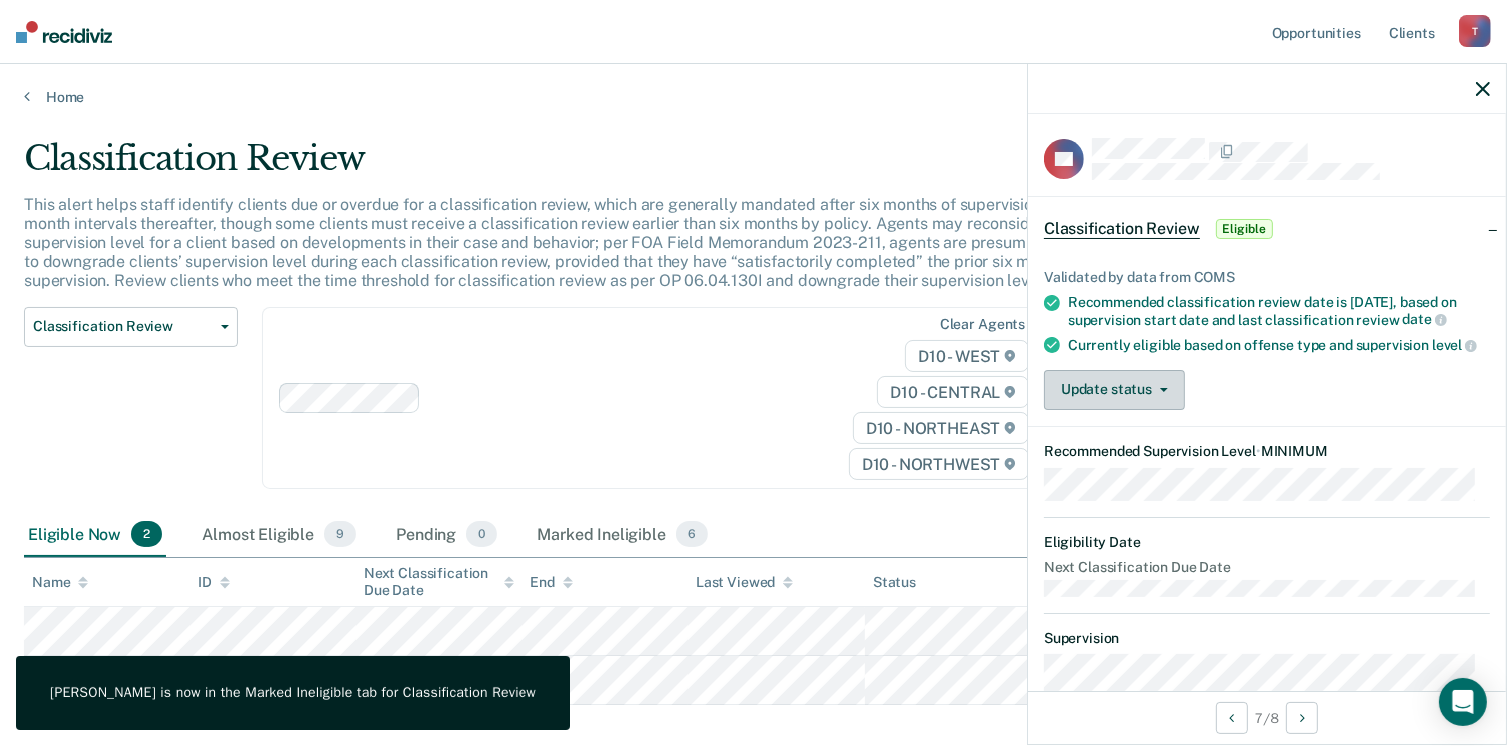 click on "Update status" at bounding box center (1114, 390) 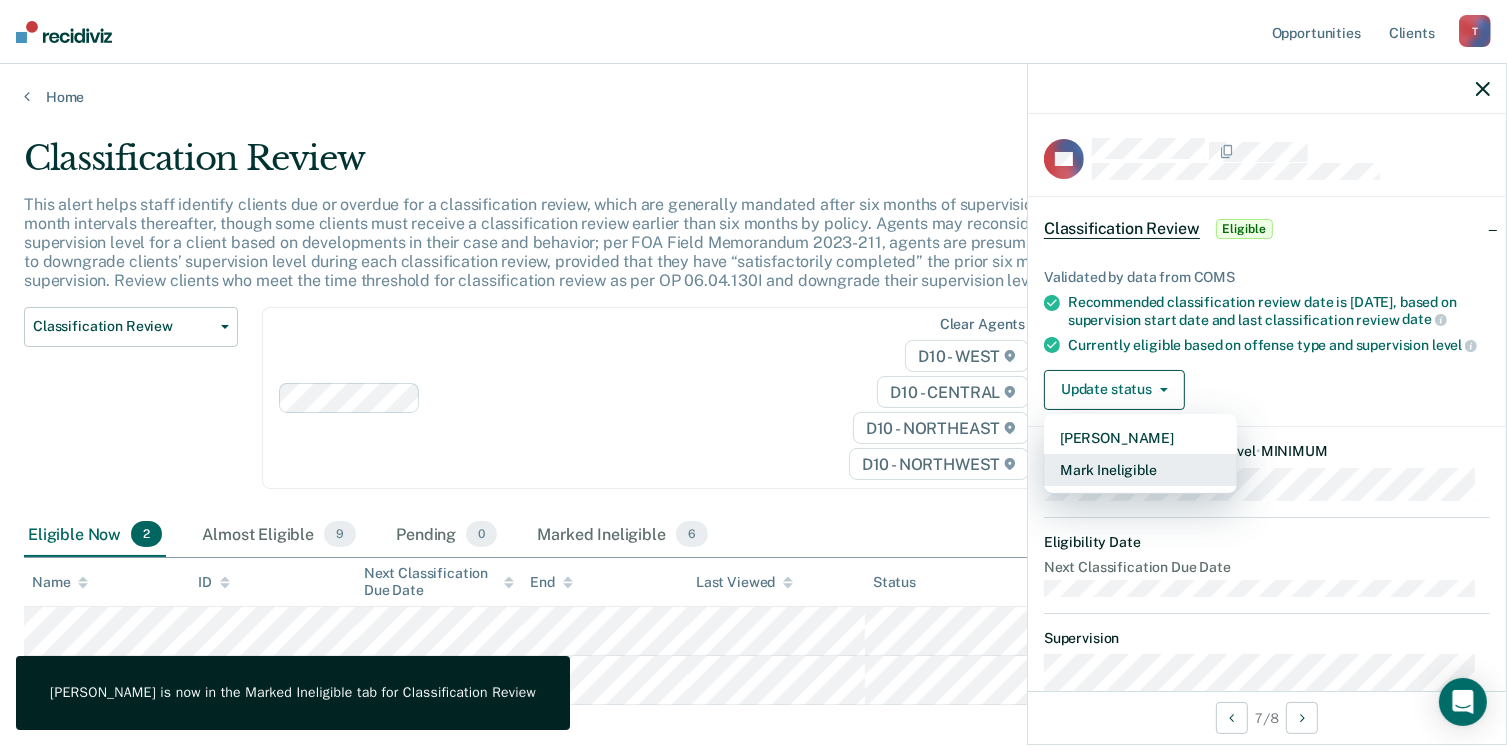 click on "Mark Ineligible" at bounding box center (1140, 470) 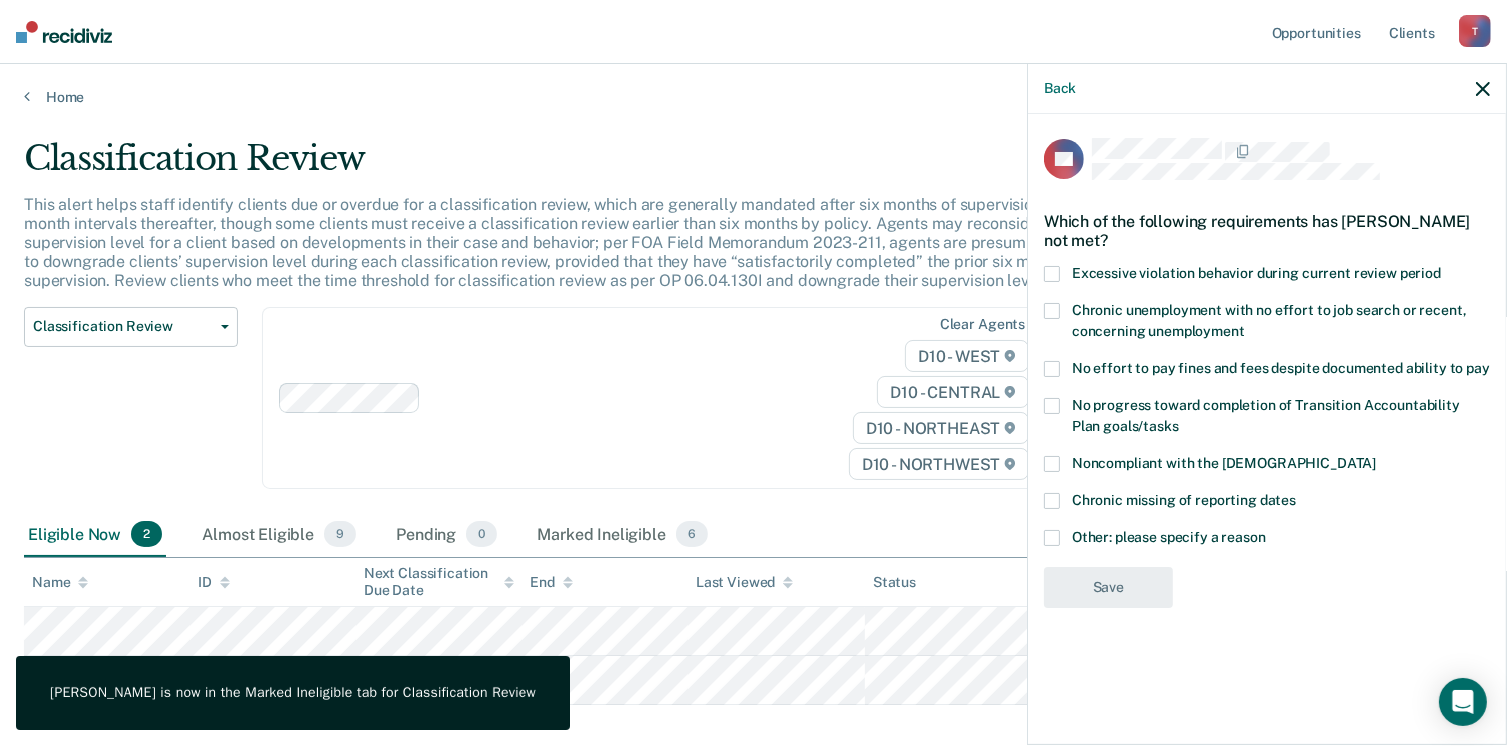 click at bounding box center [1052, 464] 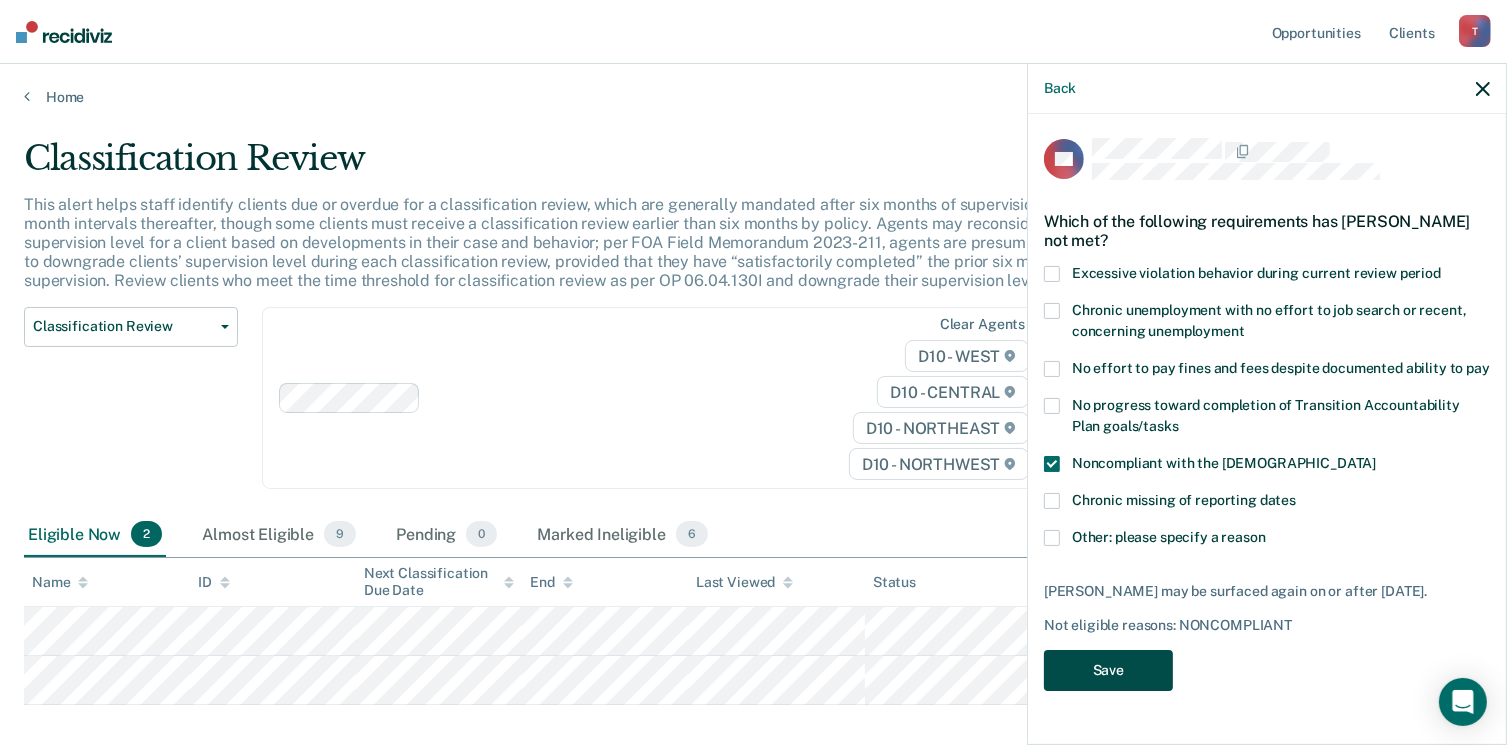 click on "Save" at bounding box center [1108, 670] 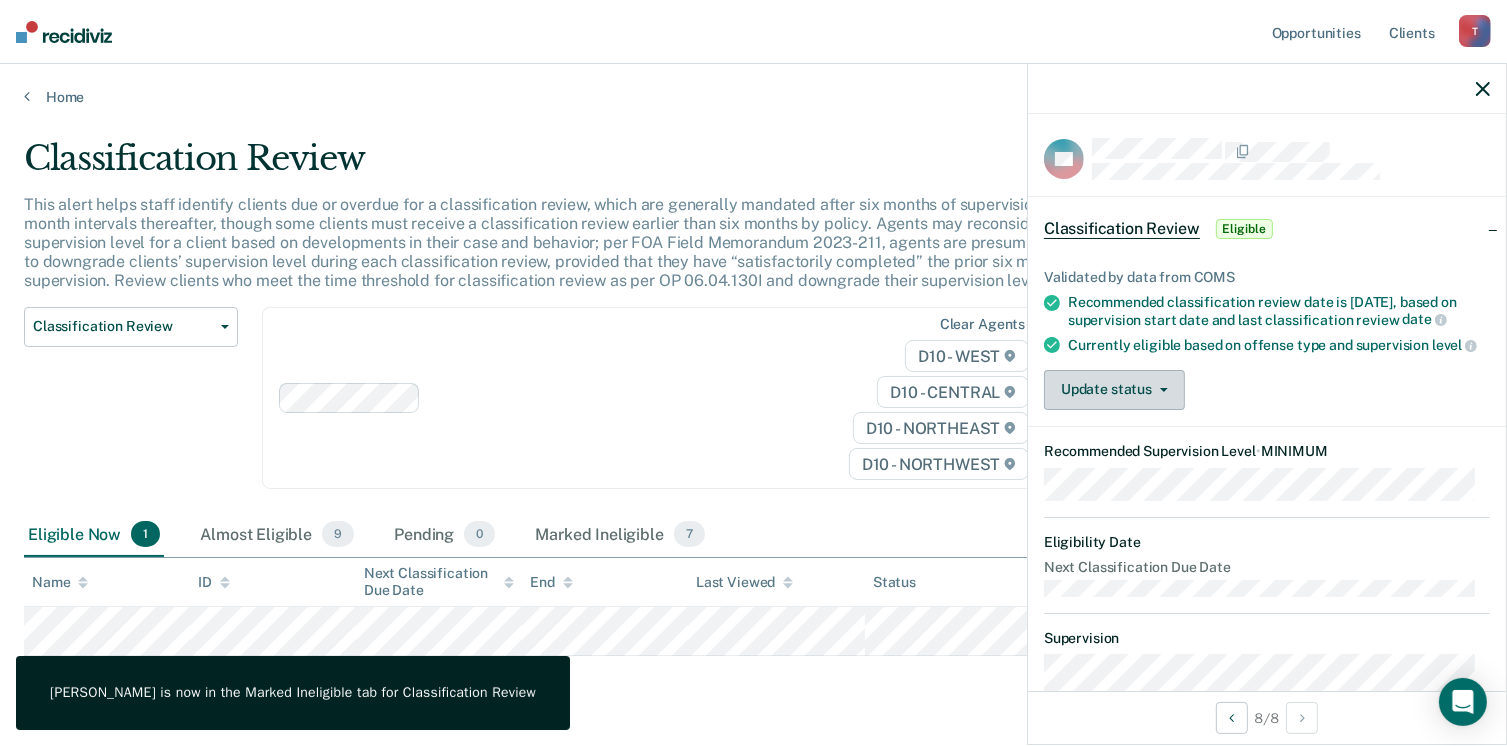 click on "Update status" at bounding box center (1114, 390) 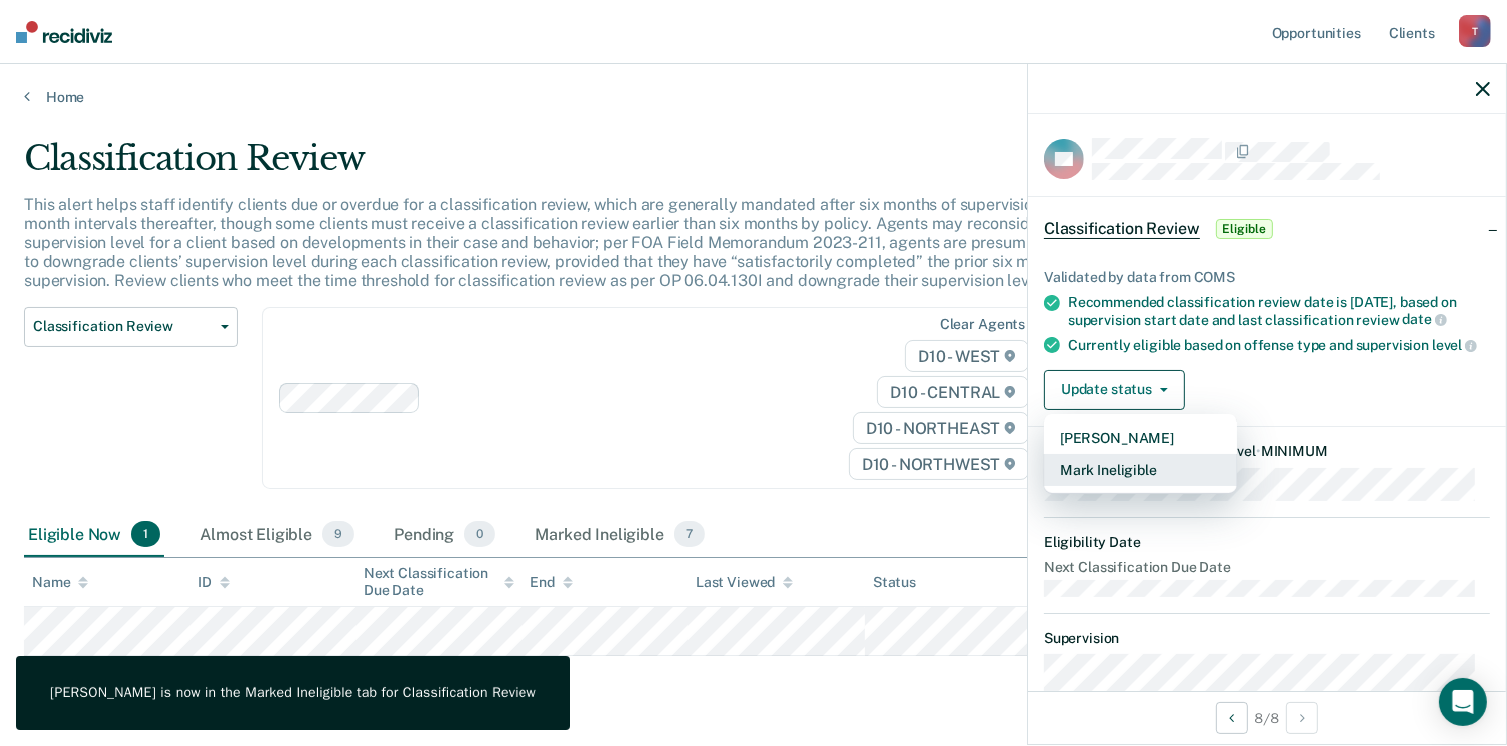 click on "Mark Ineligible" at bounding box center (1140, 470) 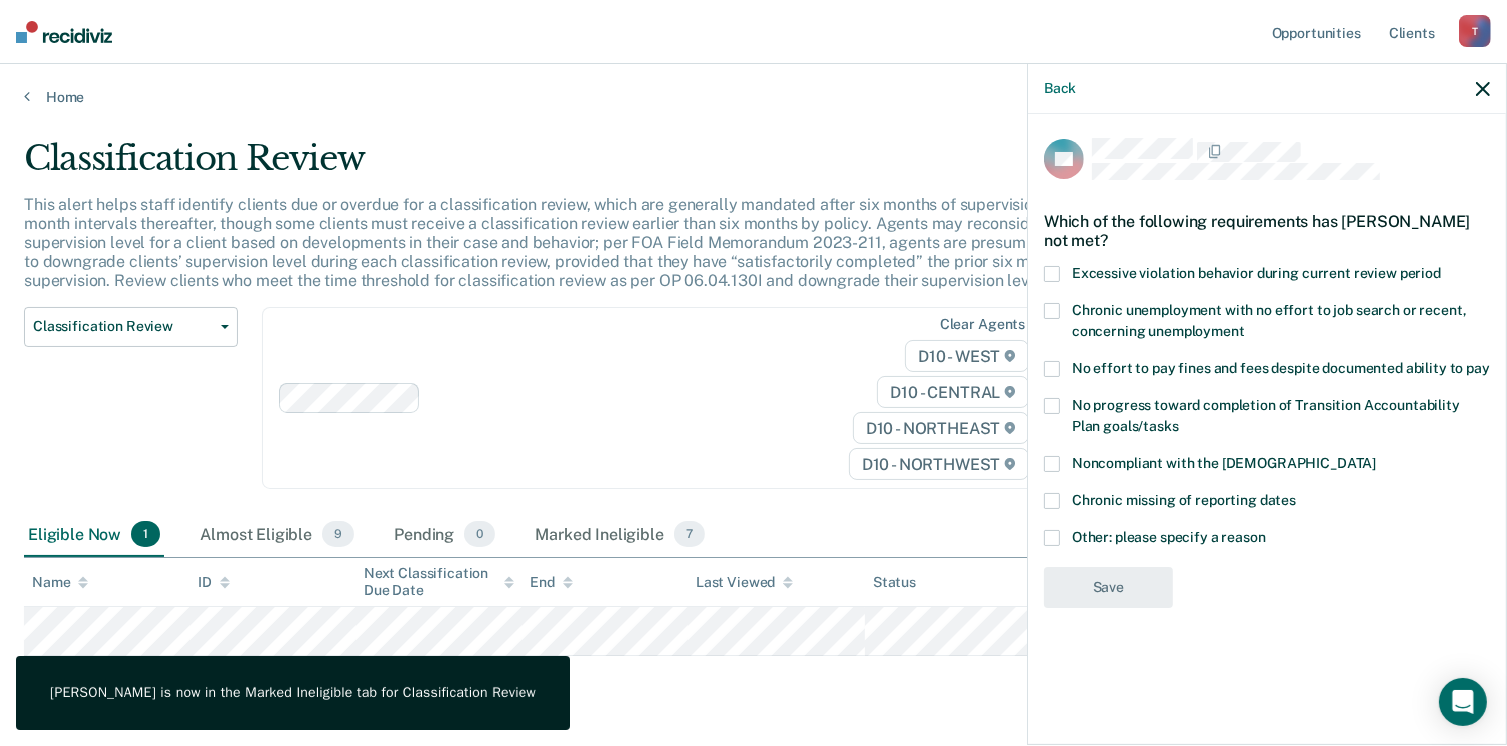click at bounding box center [1052, 464] 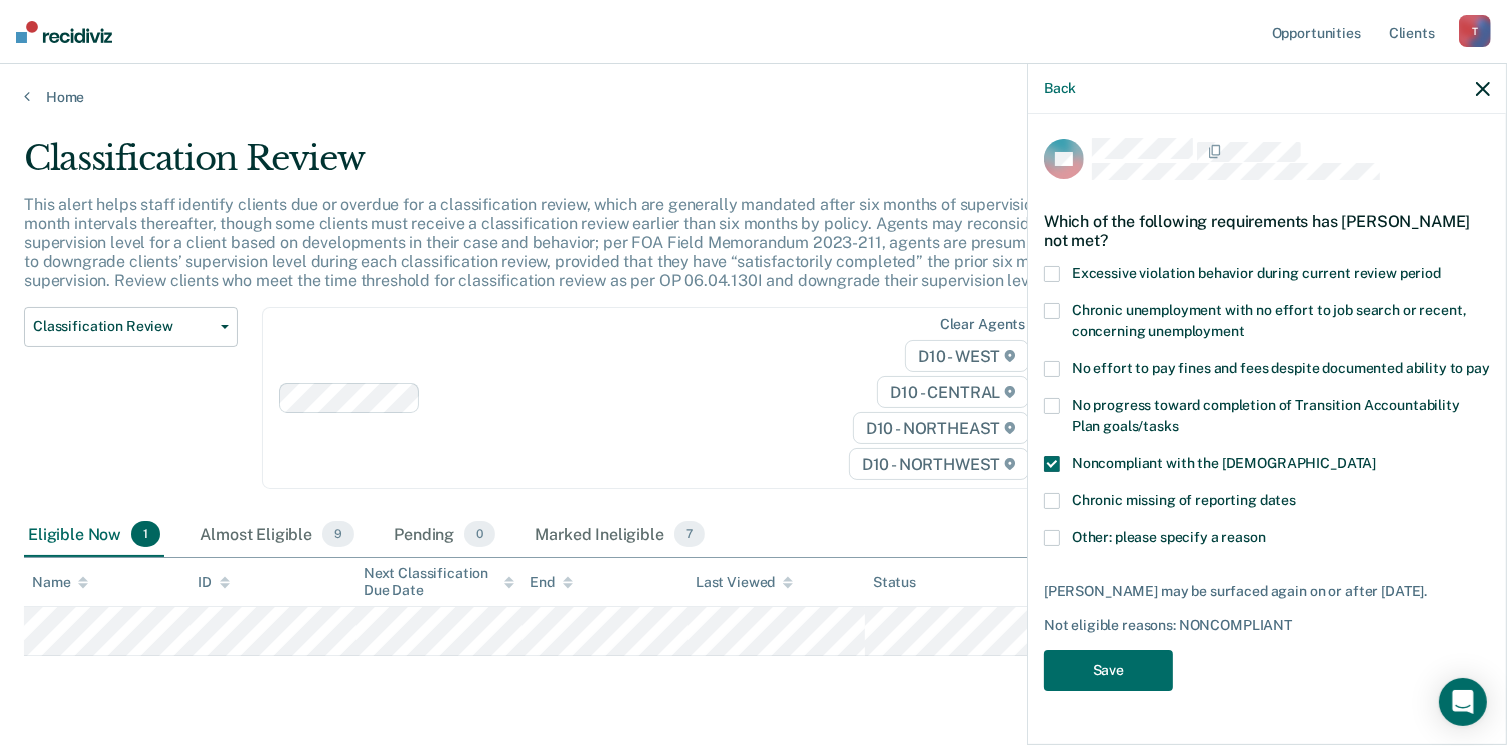 click at bounding box center [1052, 538] 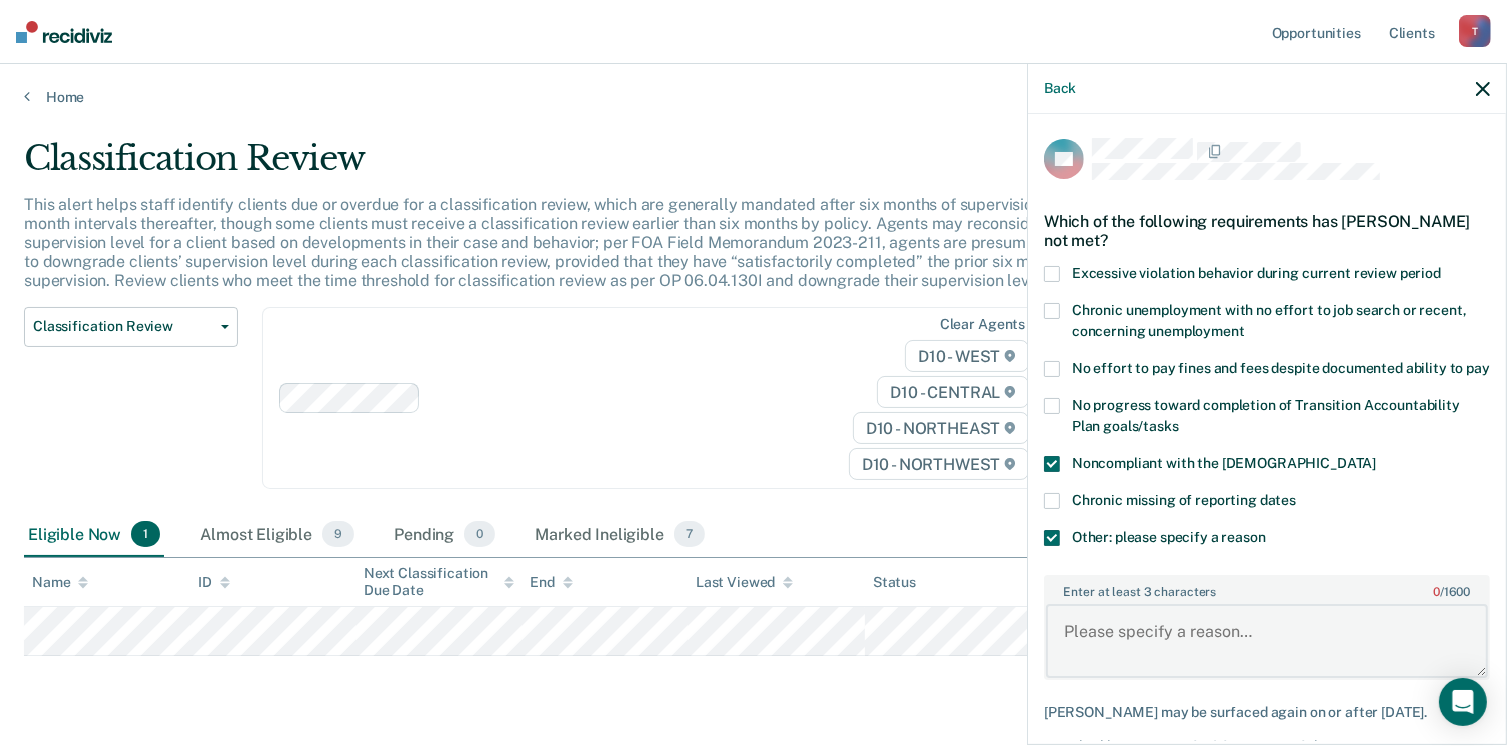 click on "Enter at least 3 characters 0  /  1600" at bounding box center (1267, 641) 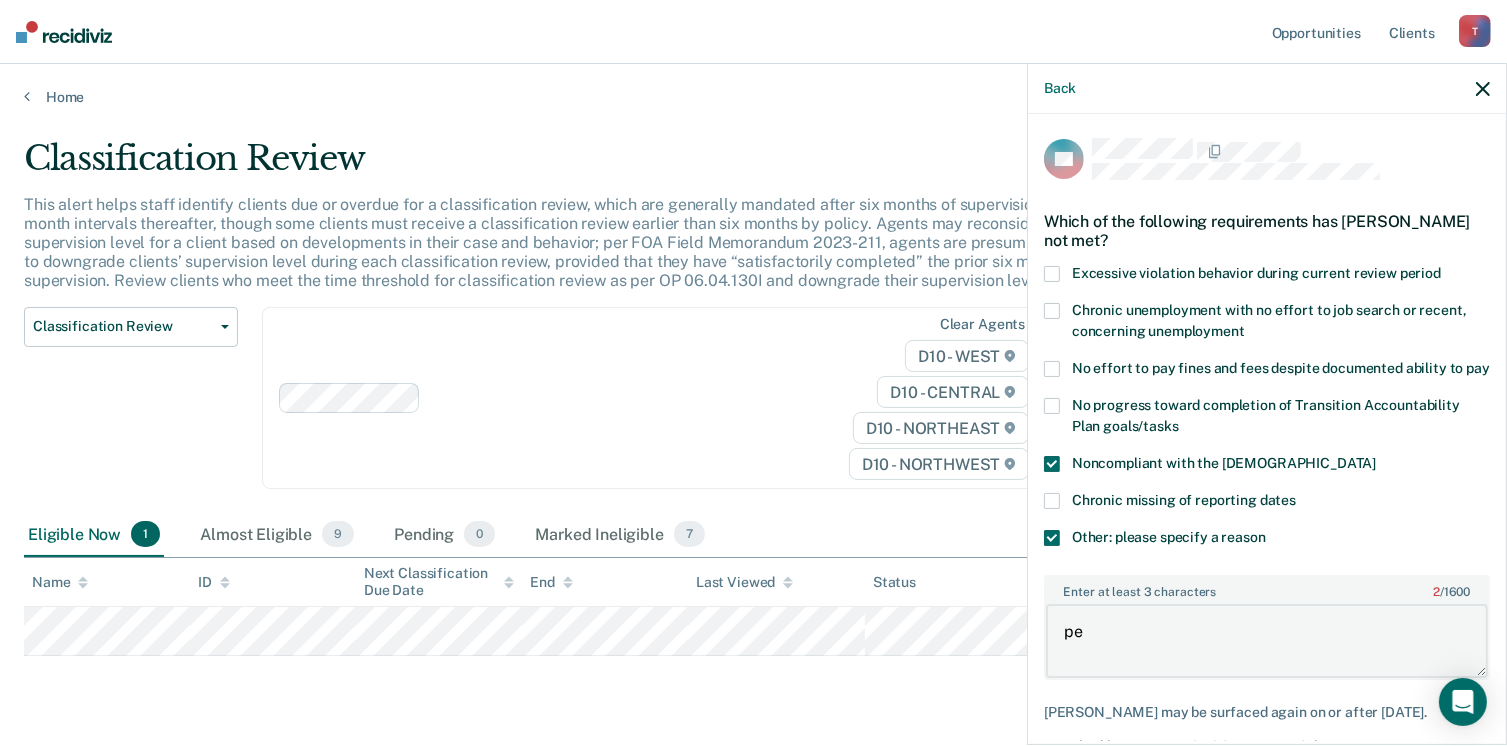 type on "p" 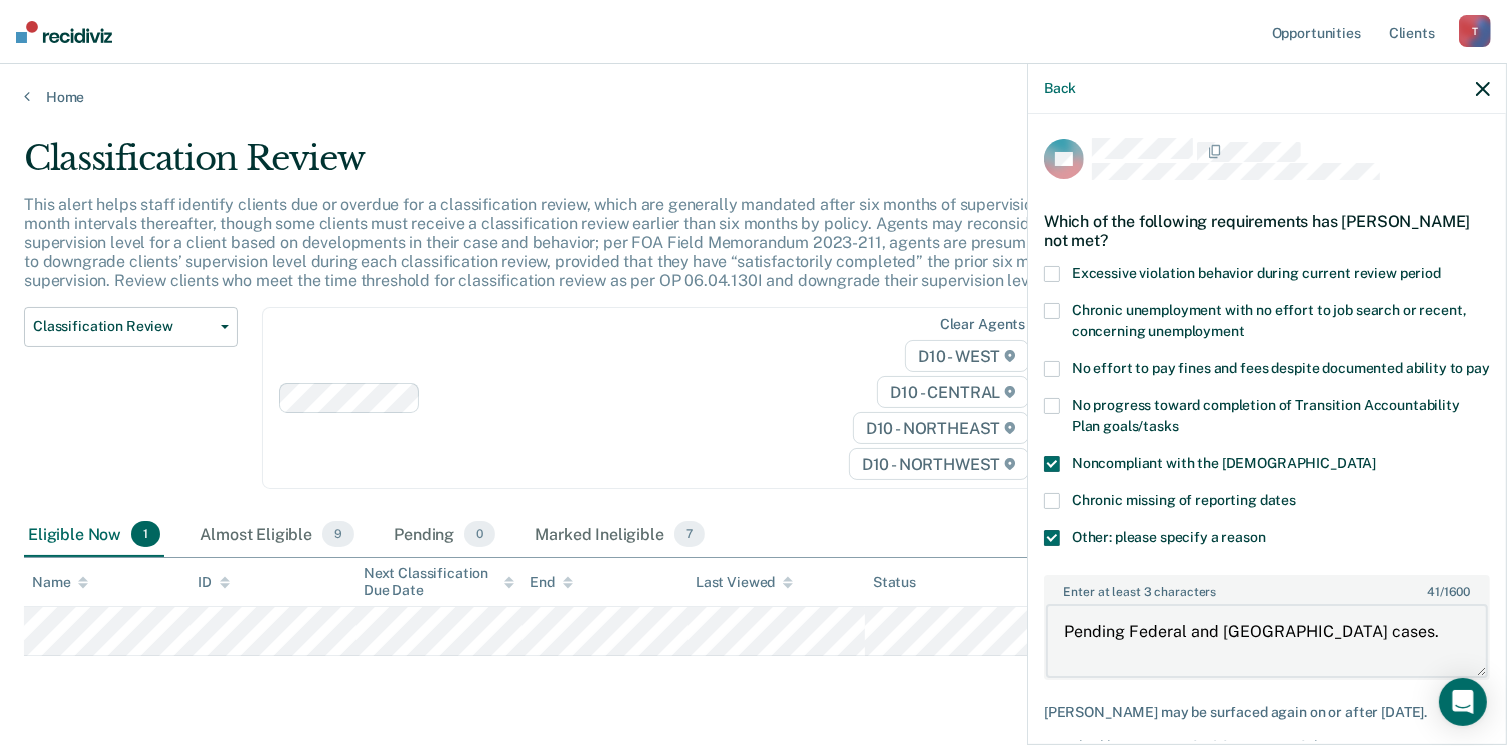 type on "Pending Federal and [GEOGRAPHIC_DATA] cases." 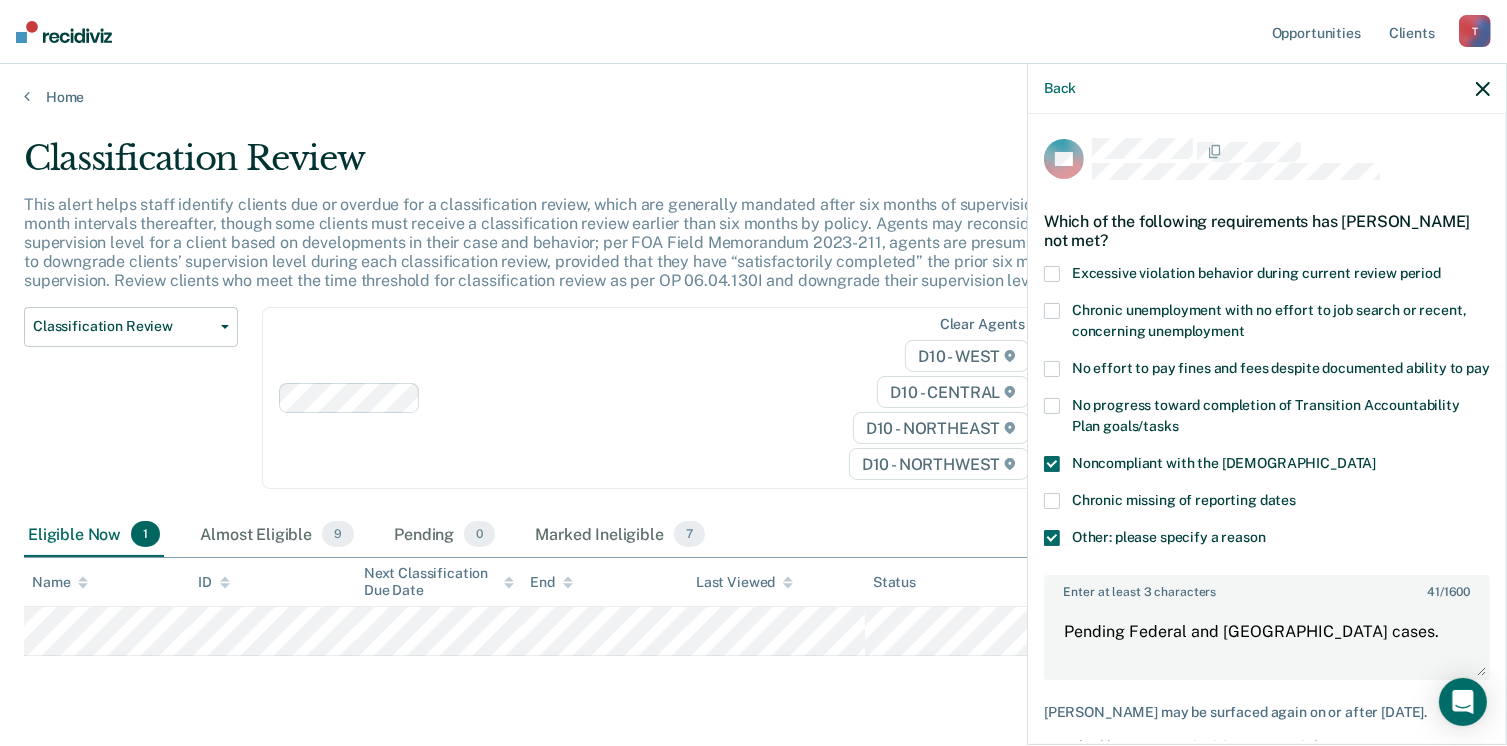 scroll, scrollTop: 123, scrollLeft: 0, axis: vertical 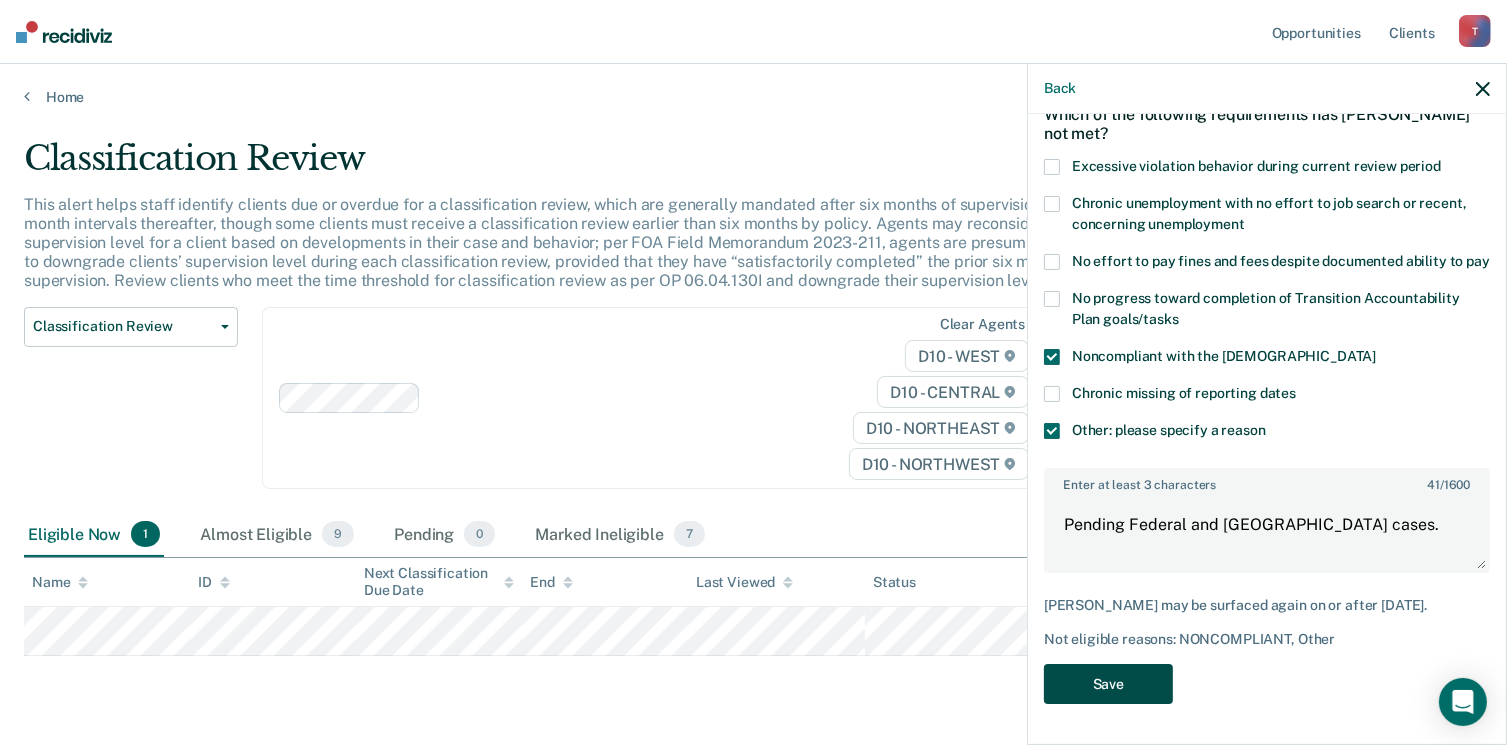 click on "Save" at bounding box center (1108, 684) 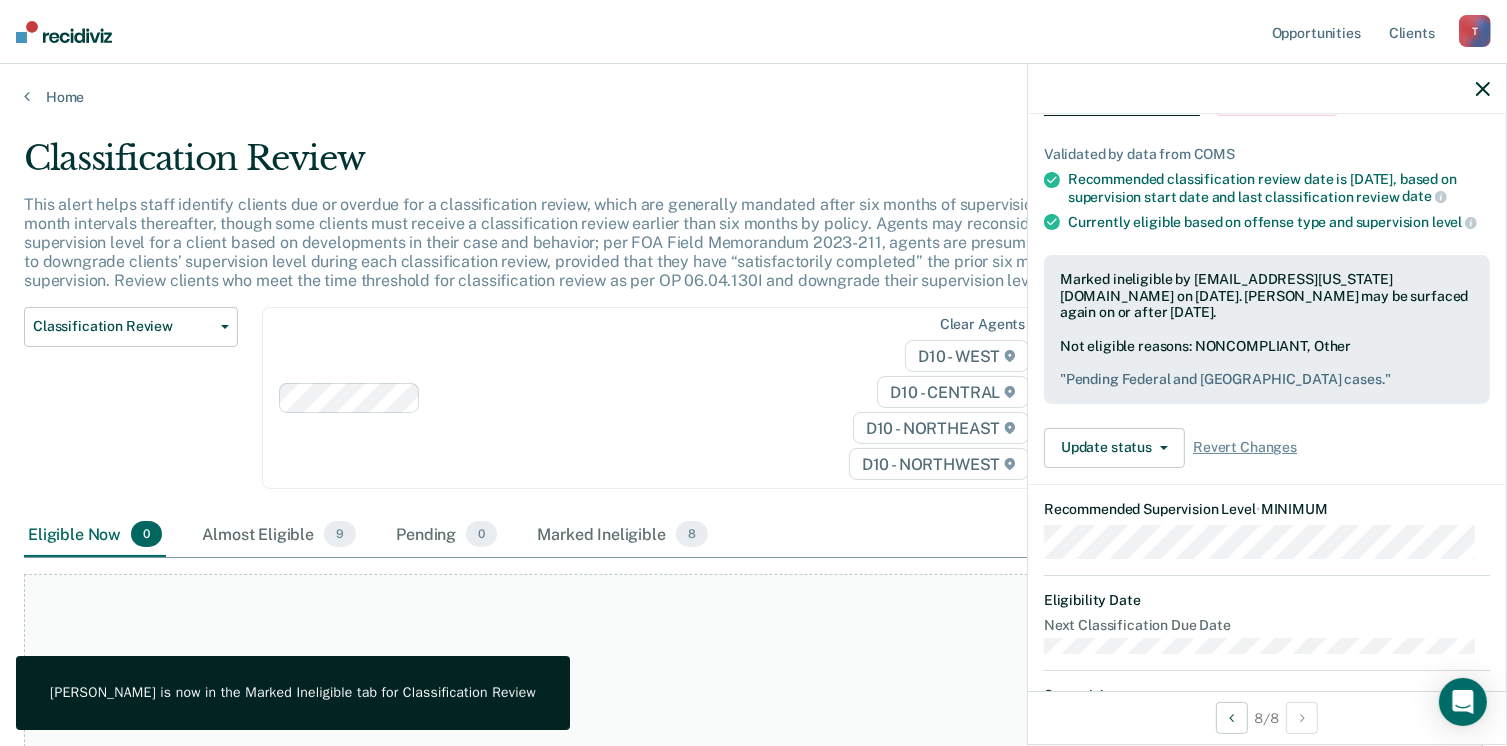 click on "T" at bounding box center (1475, 31) 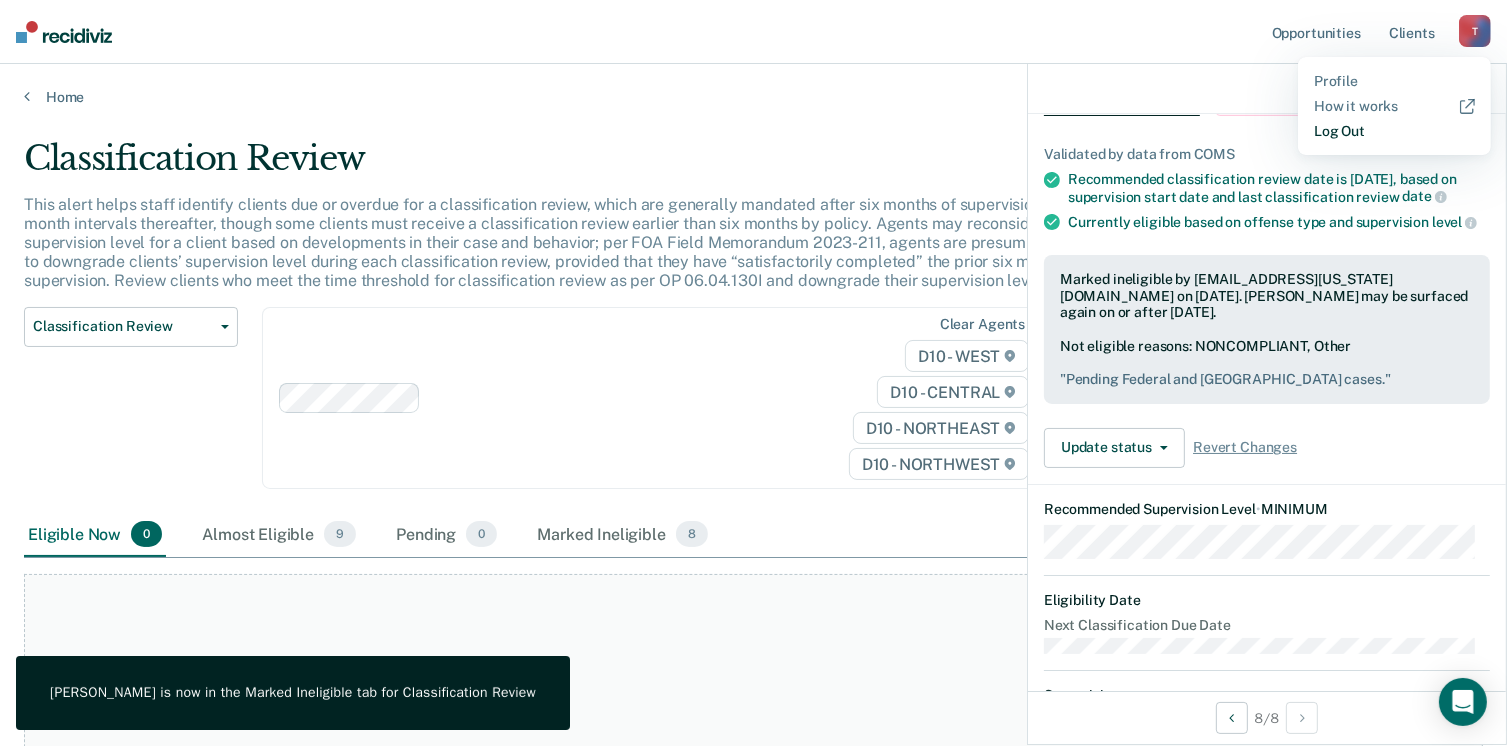 click on "Log Out" at bounding box center (1394, 131) 